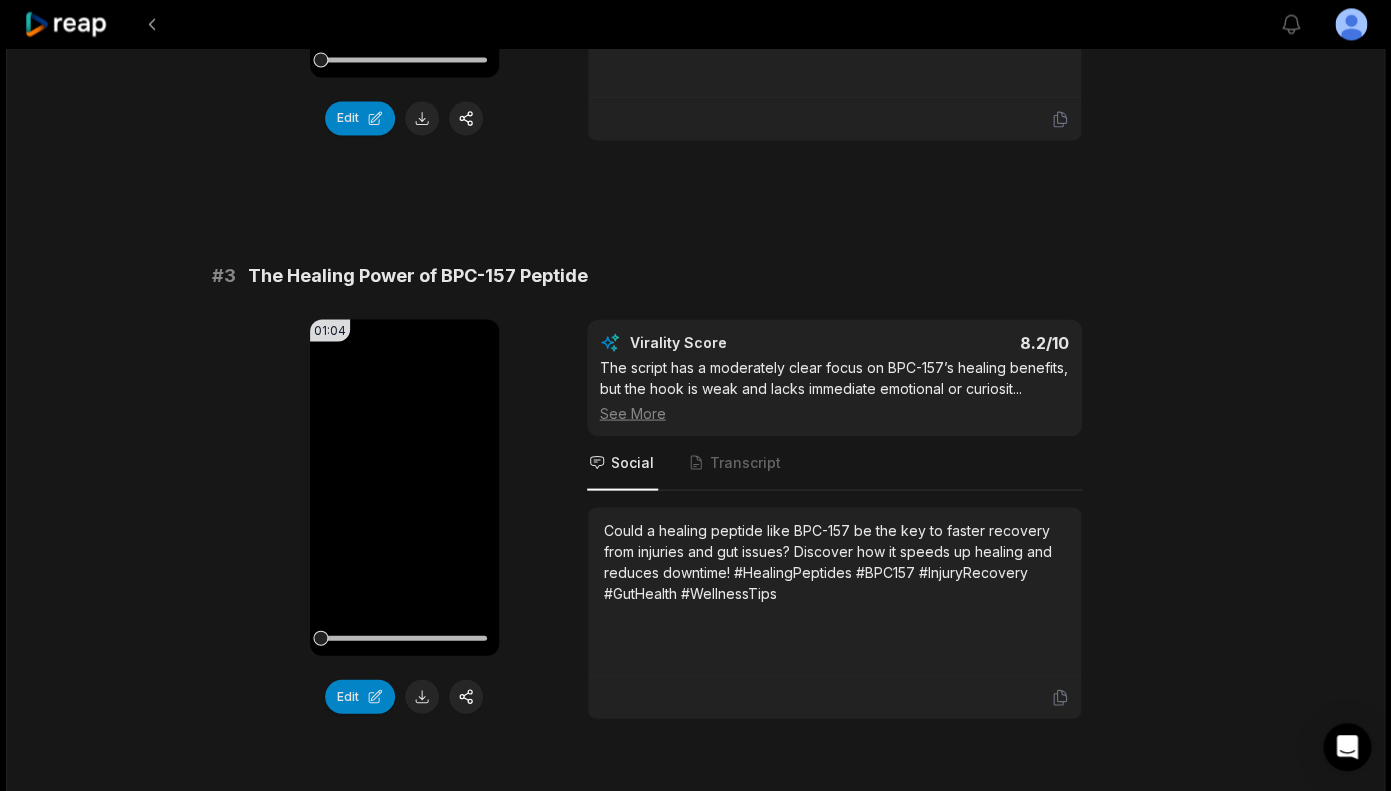 scroll, scrollTop: 1178, scrollLeft: 0, axis: vertical 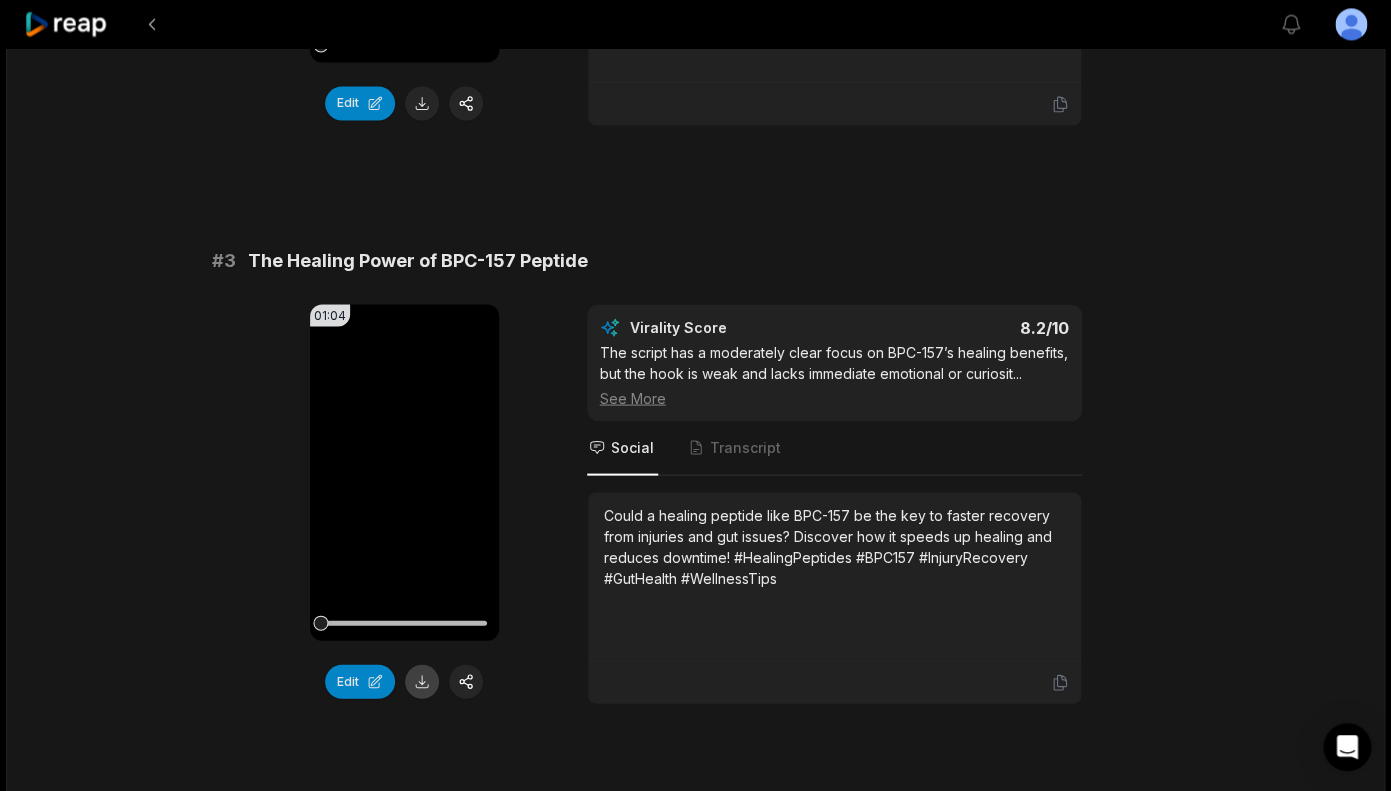 click at bounding box center [422, 681] 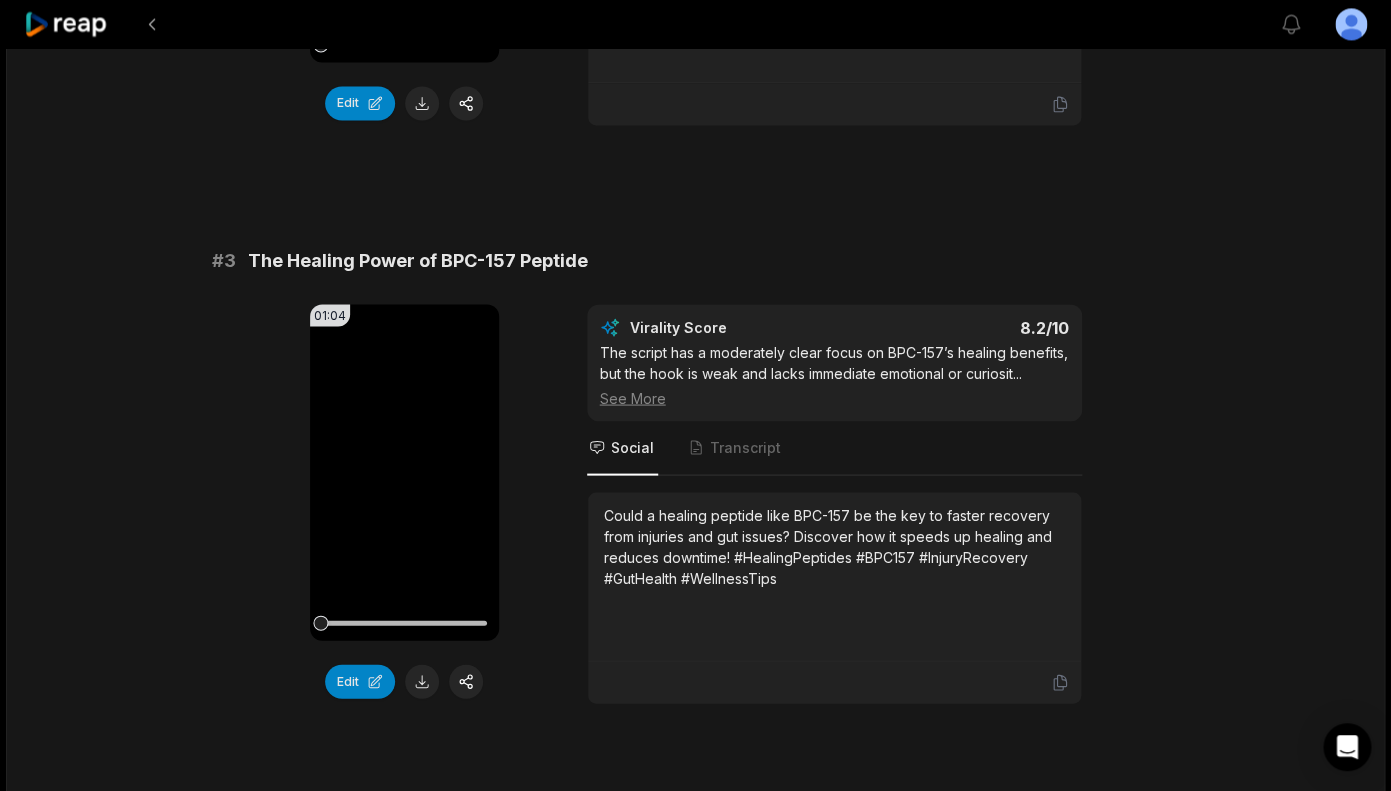 click on "# 1 The Truth About [MEDICAL_DATA] in Men's HRT 01:07 Your browser does not support mp4 format. Edit Virality Score 8.2 /10 The script has a moderately interesting topic challenging common myths about [MEDICAL_DATA] in men, which could hook a niche audience. [PERSON_NAME] ...   See More Social Transcript Did you know [MEDICAL_DATA] isn’t just a [DEMOGRAPHIC_DATA] hormone? It’s vital for men’s health too—impacting mood, strength, sleep, and even [MEDICAL_DATA]. Surprised
#HormoneHealth #MensWellness #EstrogenFacts #HRT #HealthMyths # 2 [MEDICAL_DATA]: The Heart Health Hormone 01:04 Your browser does not support mp4 format. Edit Virality Score 8.2 /10 The script has a conversational hook but lacks a strong, clear opening to immediately grab attention. It is somewhat coherent but fee ...   See More Social Transcript Did you know [MEDICAL_DATA] plays a crucial role in heart health? Too low levels can raise cardiovascular risks—why balancing hormones matters more than ever.
#HeartHealth #HormoneBalance #EstrogenAwareness #CardiovascularHealth #WellnessTips" at bounding box center (696, 464) 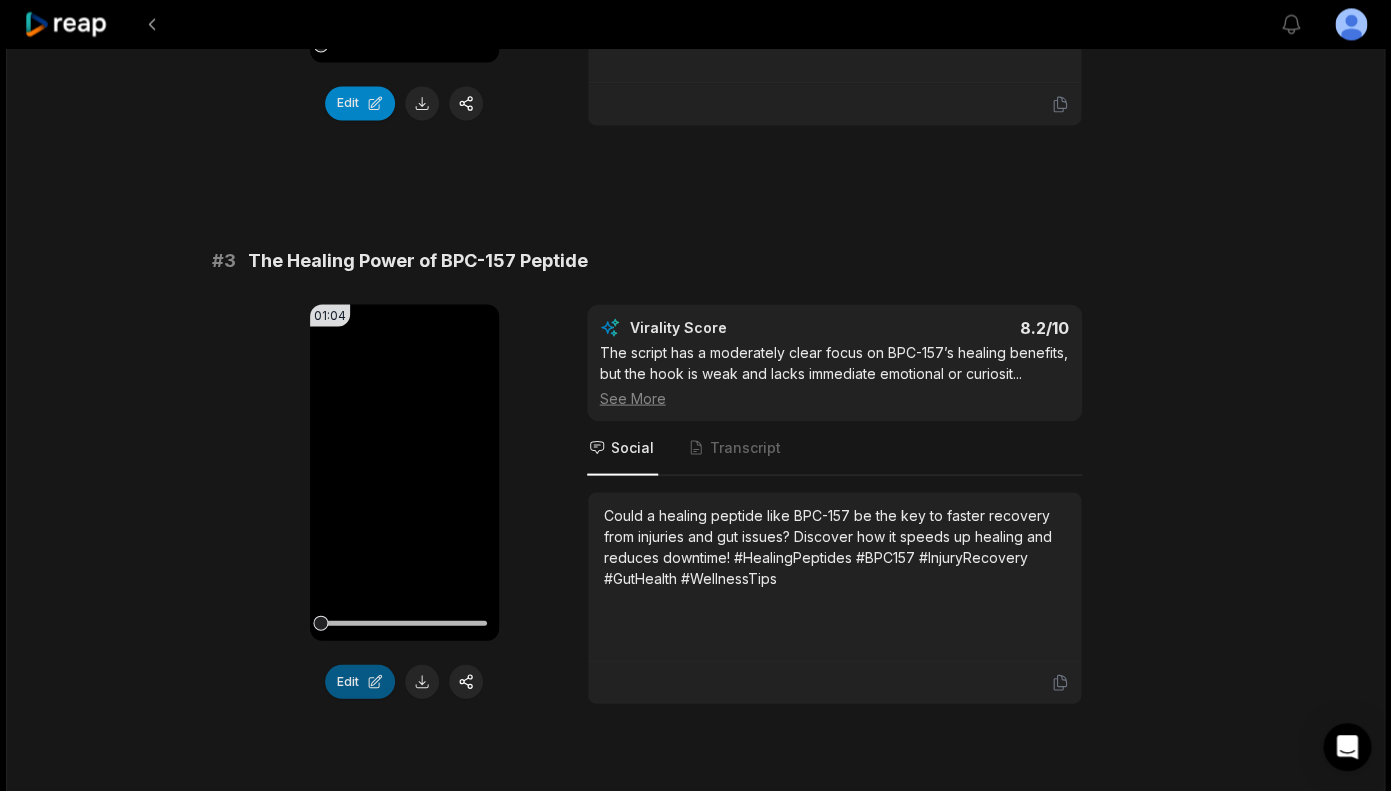 click on "Edit" at bounding box center [360, 681] 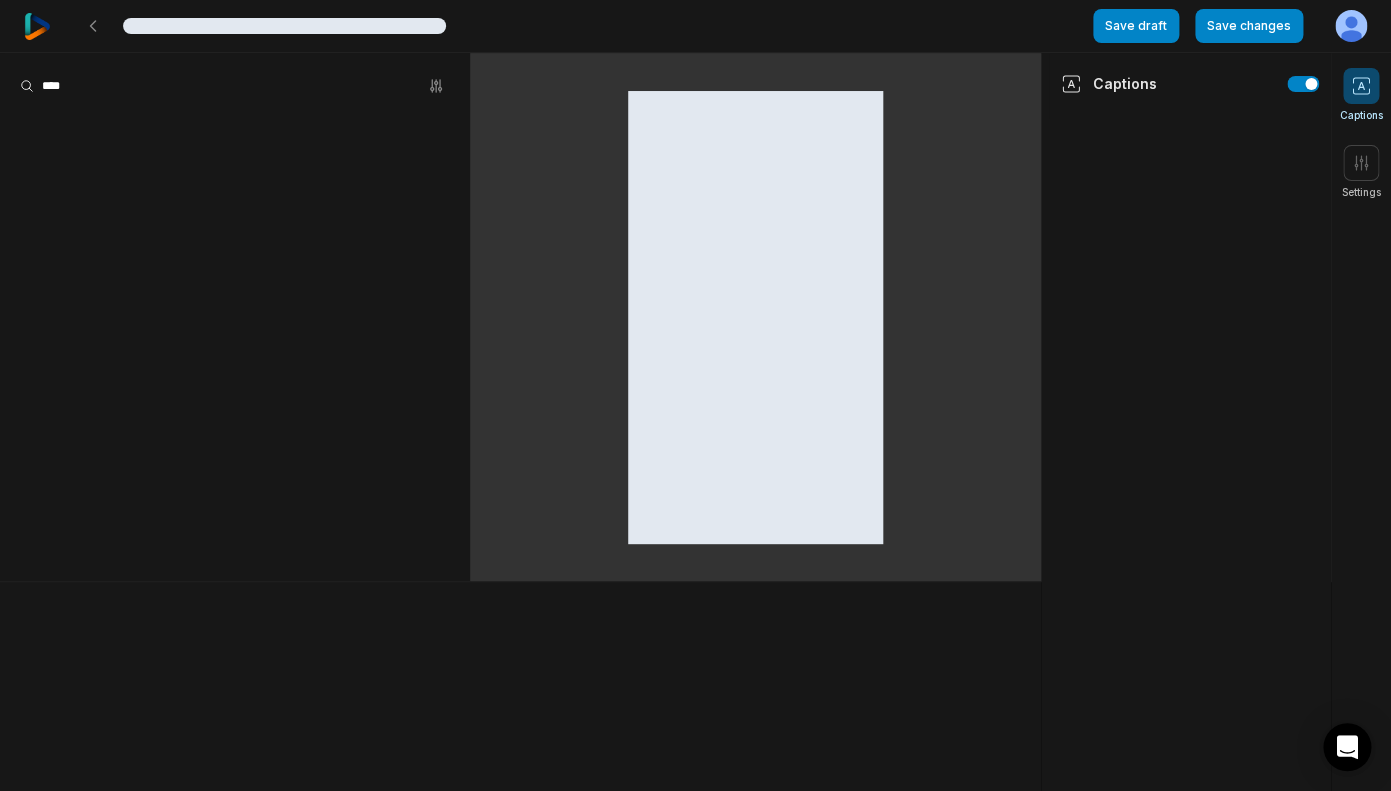 scroll, scrollTop: 0, scrollLeft: 0, axis: both 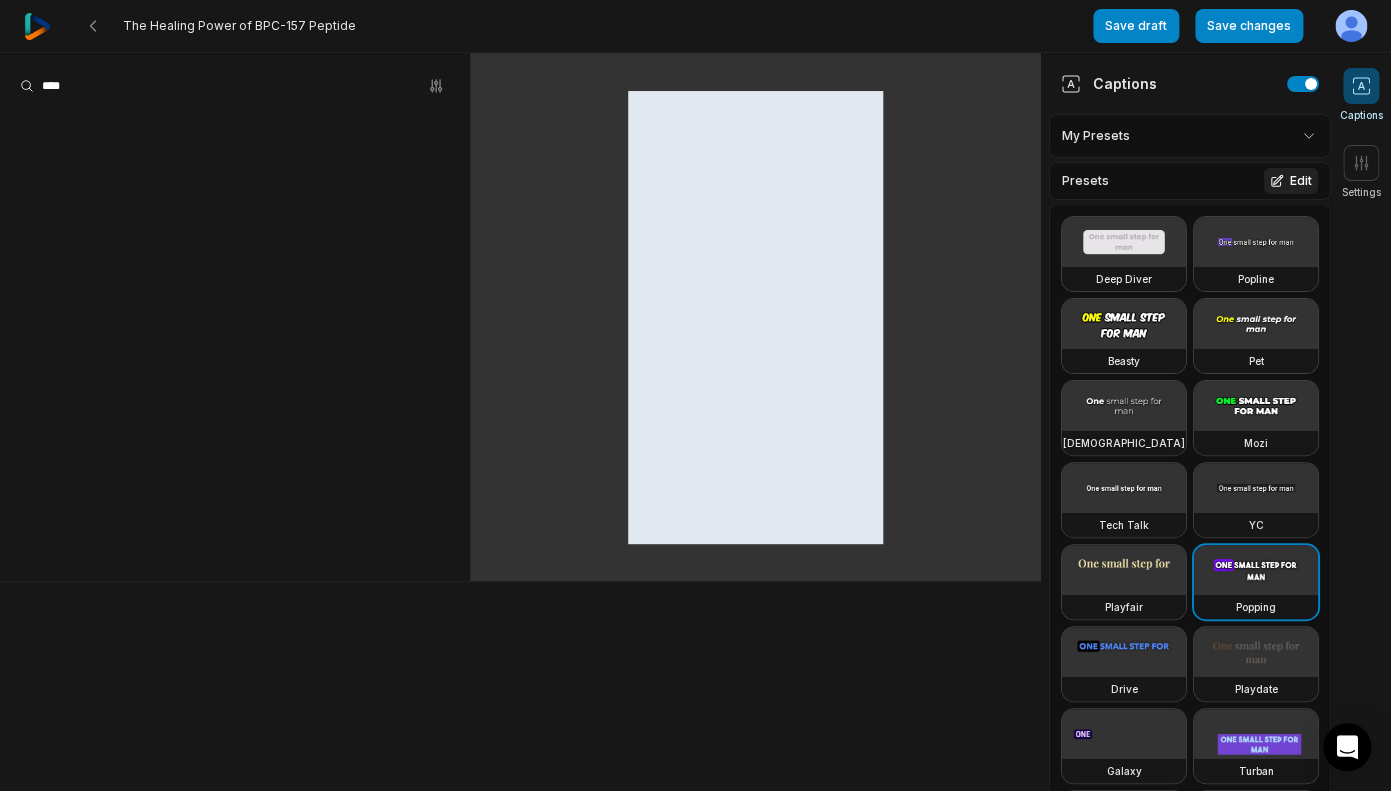 click on "Edit" at bounding box center [1291, 181] 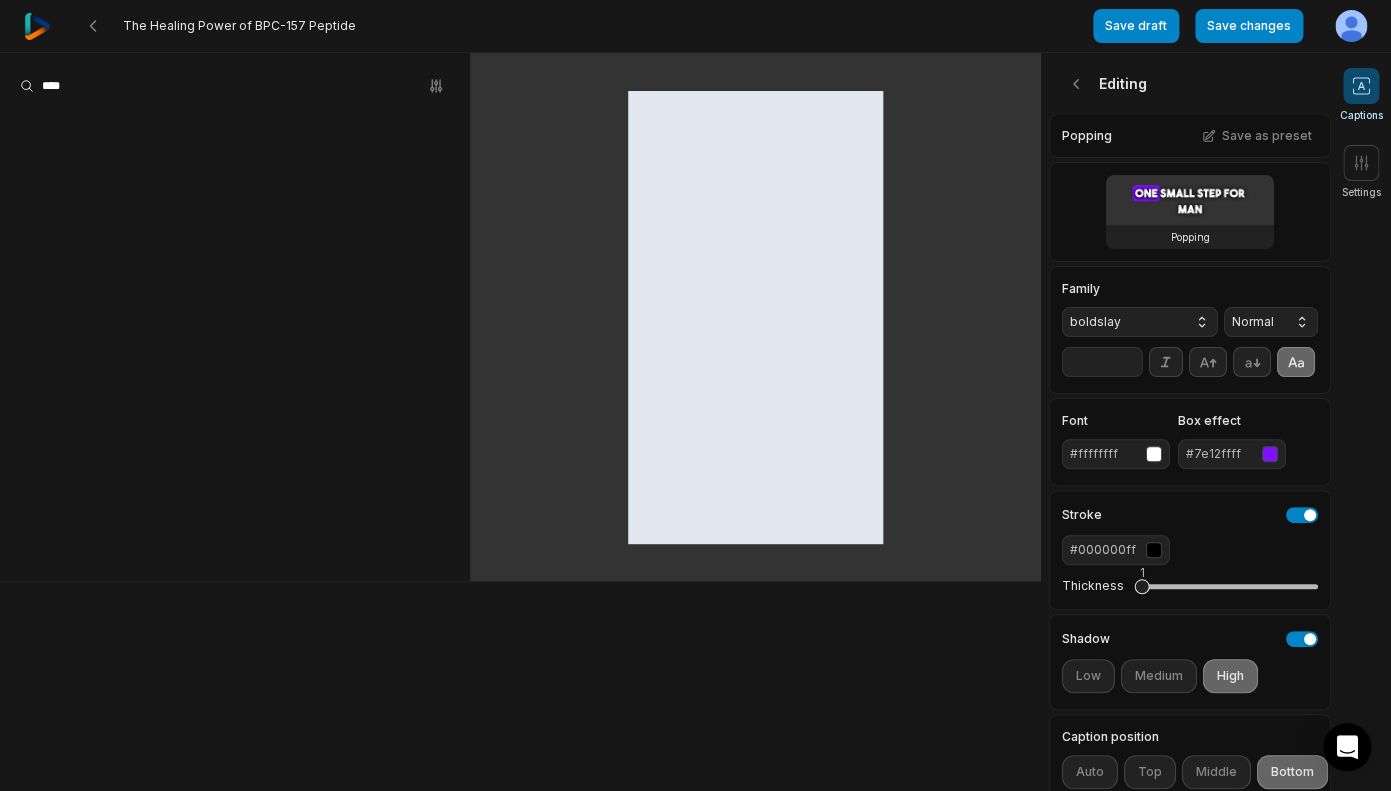click on "**" at bounding box center (1102, 362) 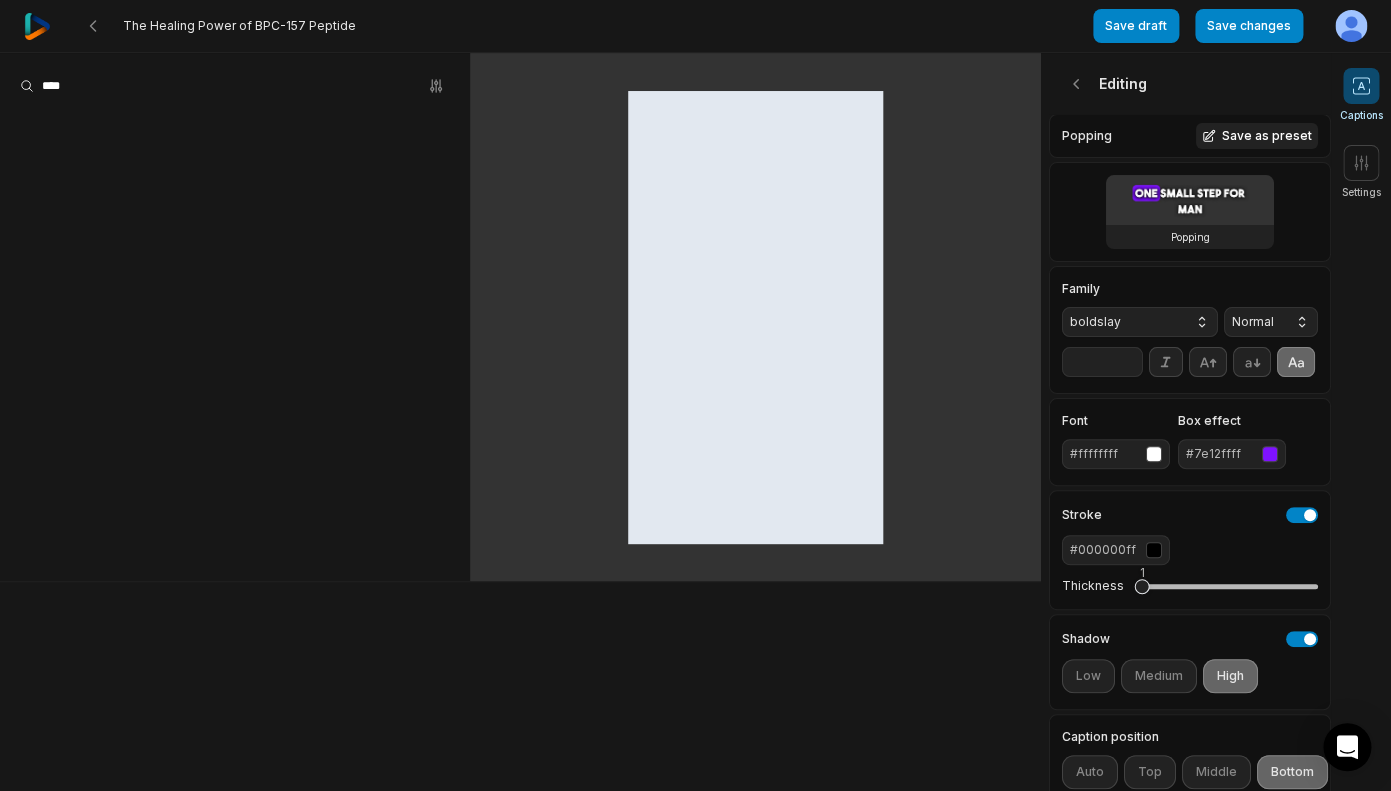 click on "Save as preset" at bounding box center (1257, 136) 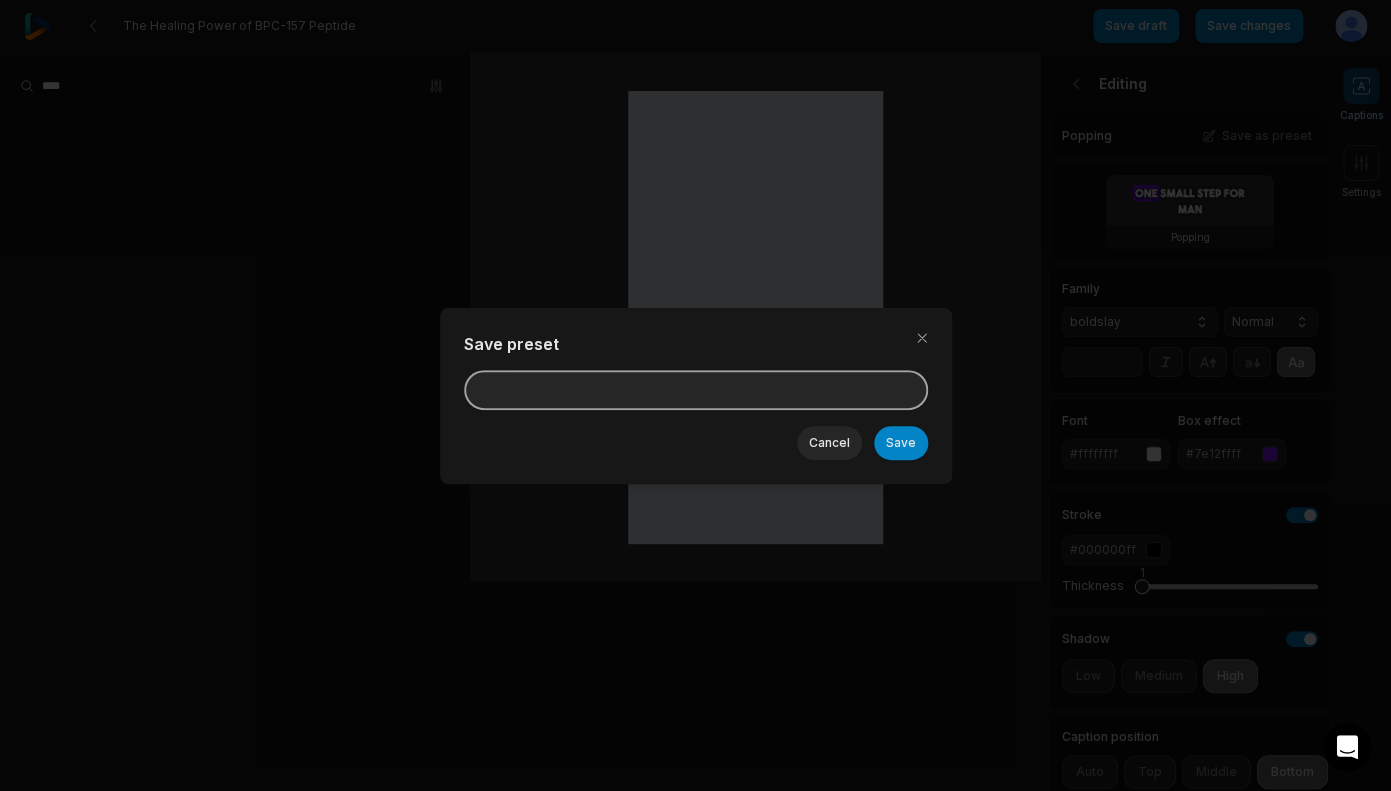 click at bounding box center (696, 390) 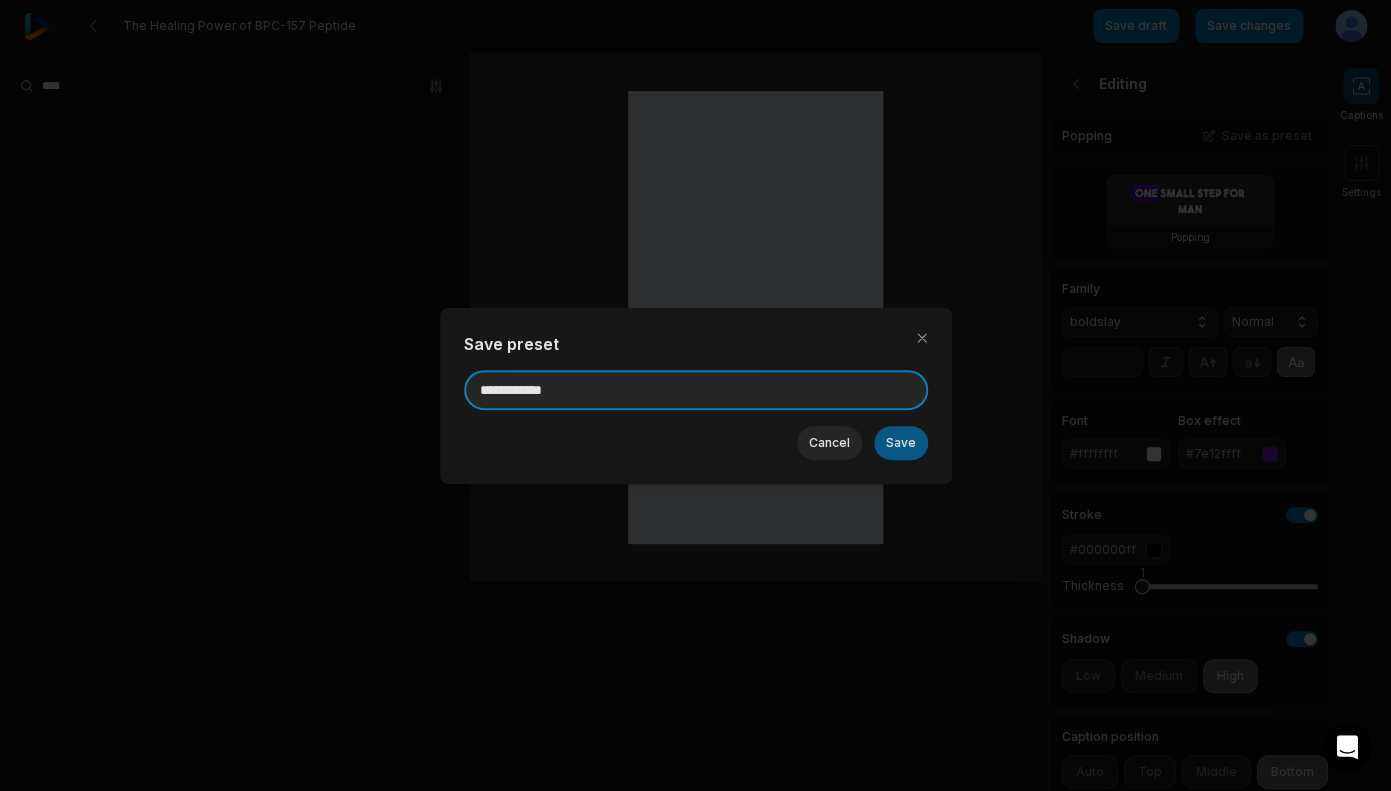 type on "**********" 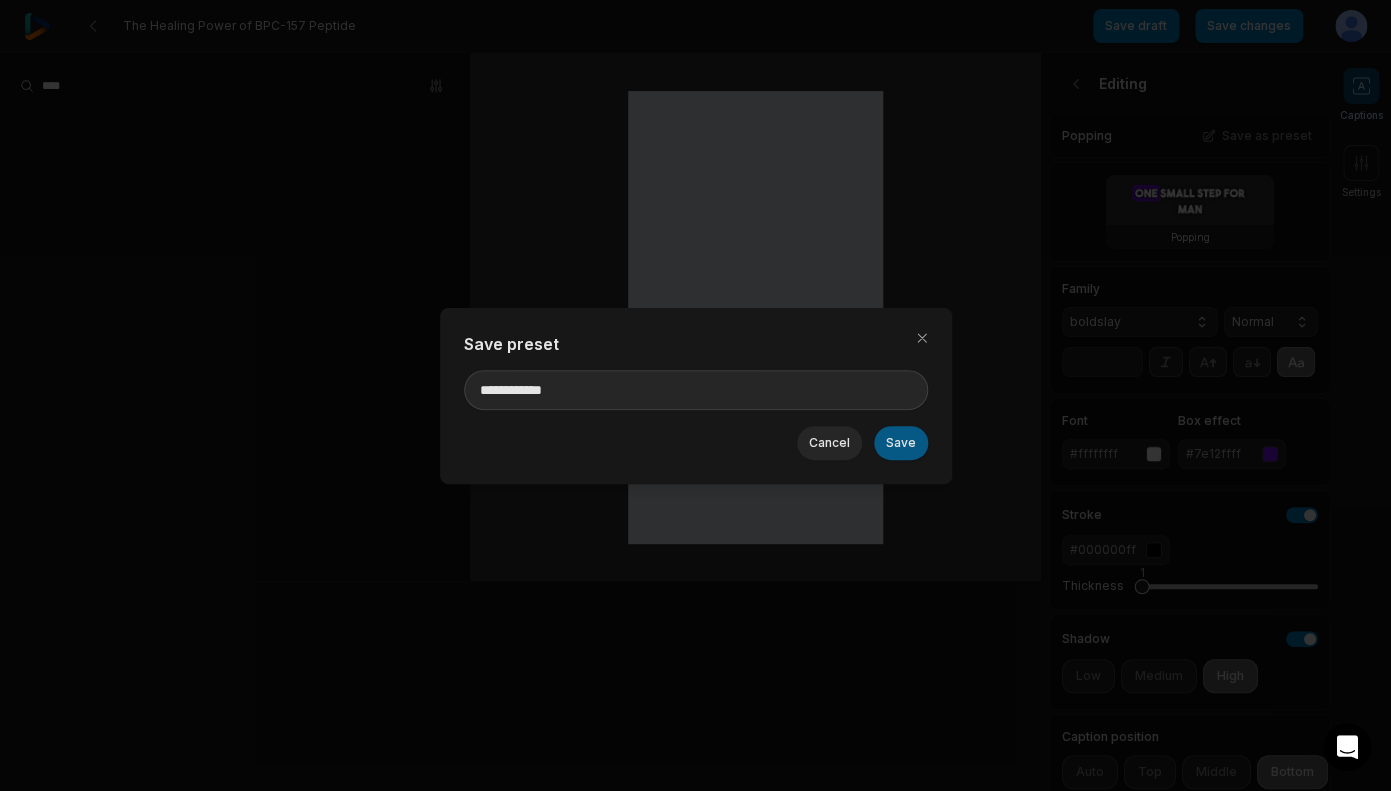click on "Save" at bounding box center (901, 443) 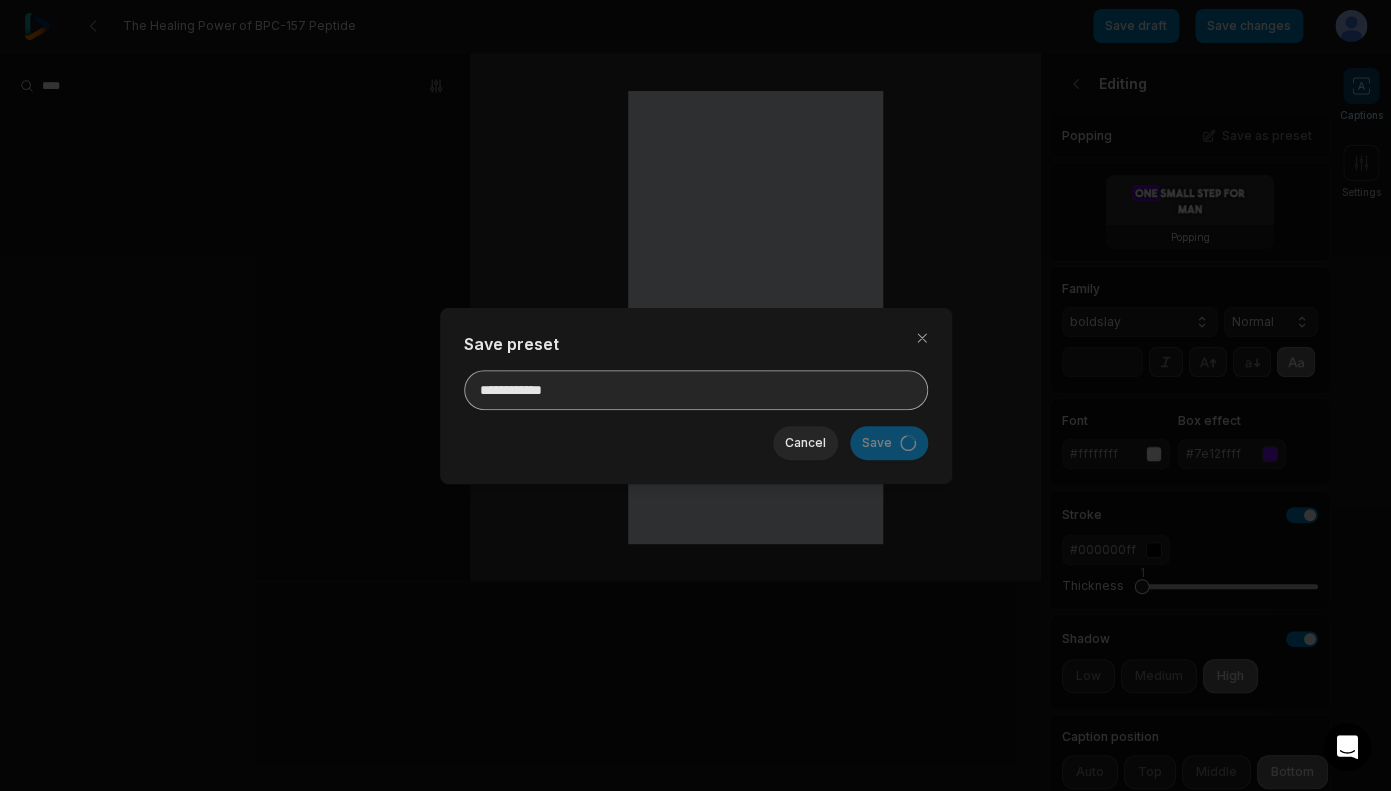type 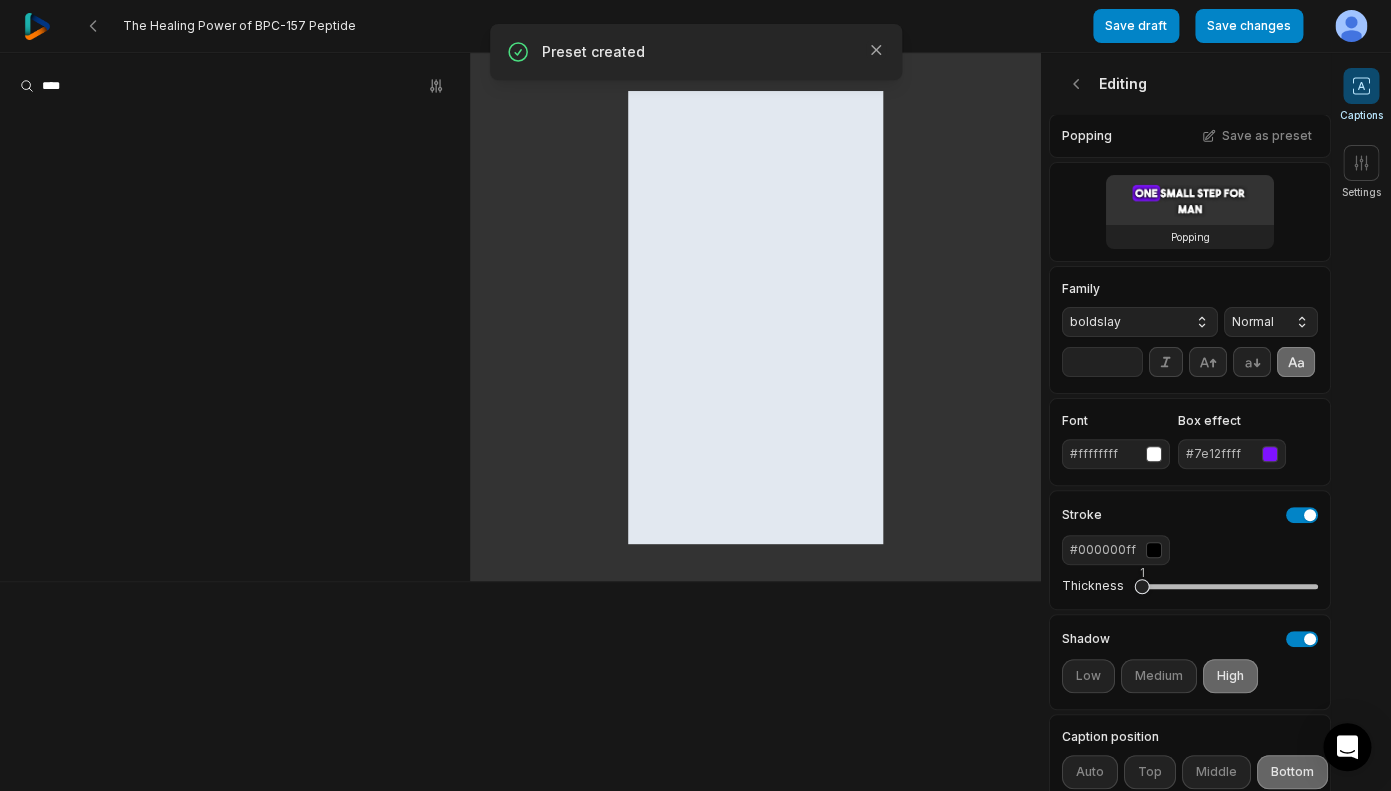 type on "**" 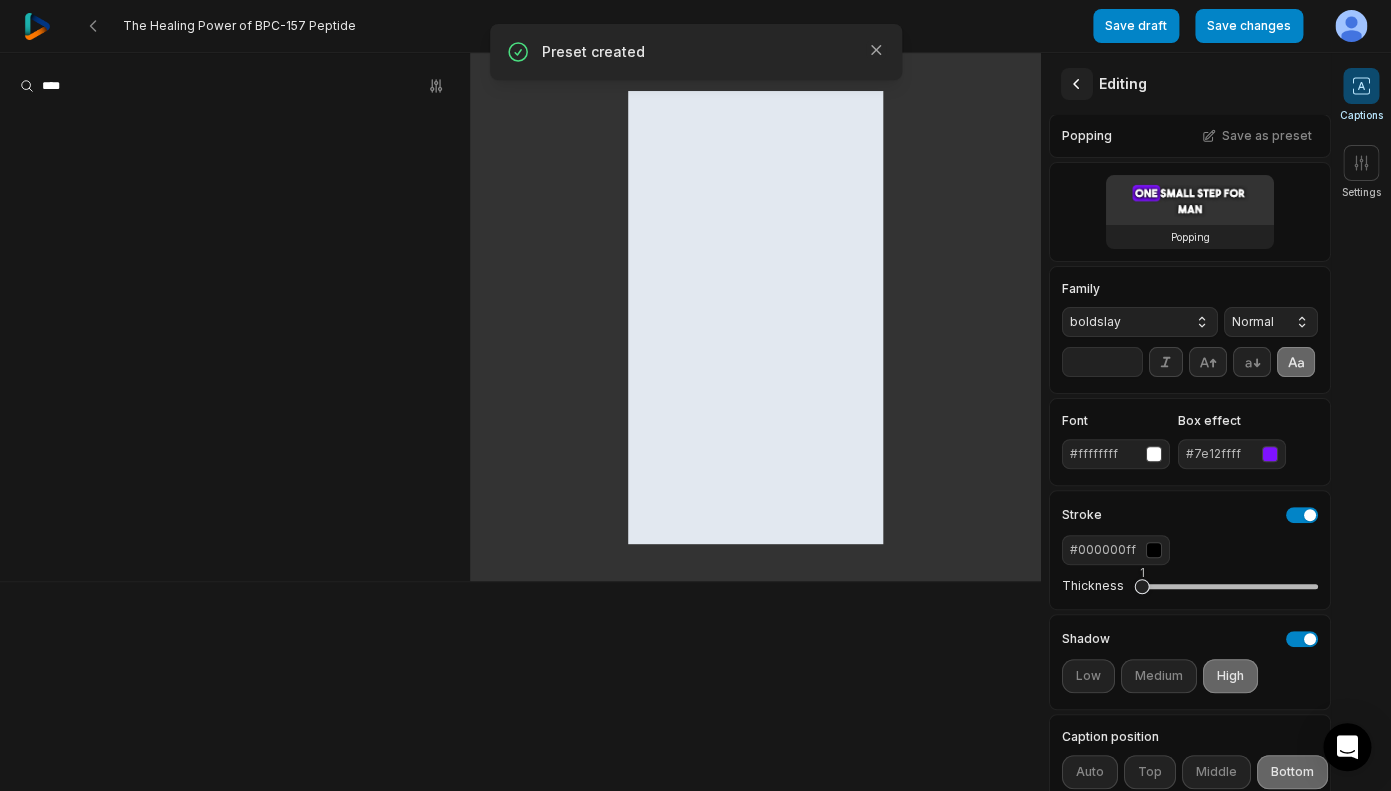 click 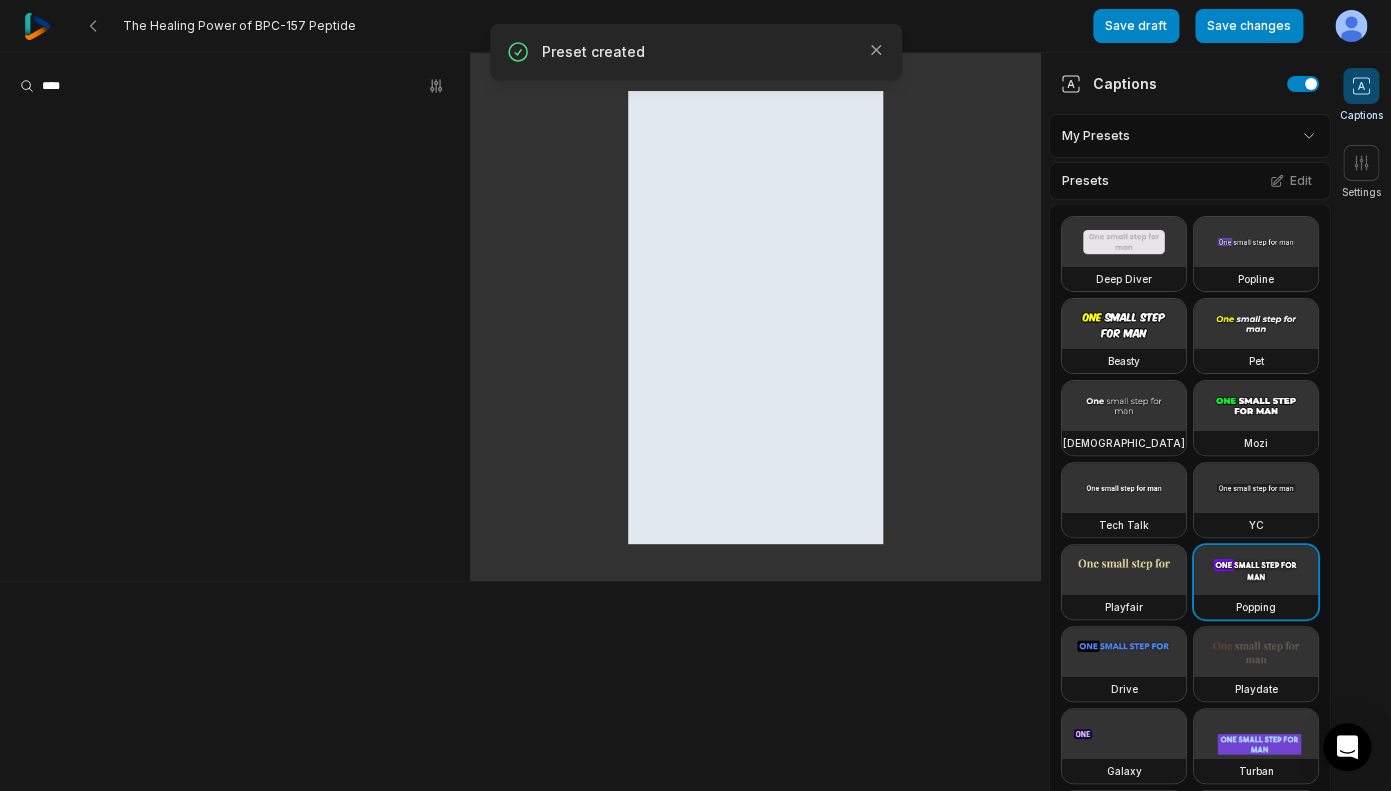 click on "The Healing Power of BPC-157 Peptide Save draft Save changes Open user menu Captions Settings Captions My Presets Presets Edit Deep Diver Popline Beasty Pet Zen Mozi Tech Talk [PERSON_NAME] Popping Drive Playdate Galaxy Turban Flipper Spell Youshaei Pod P Noah Phantom Settings Orientation Portrait (9:16) Resolution 1440 Preset created Close" at bounding box center (695, 395) 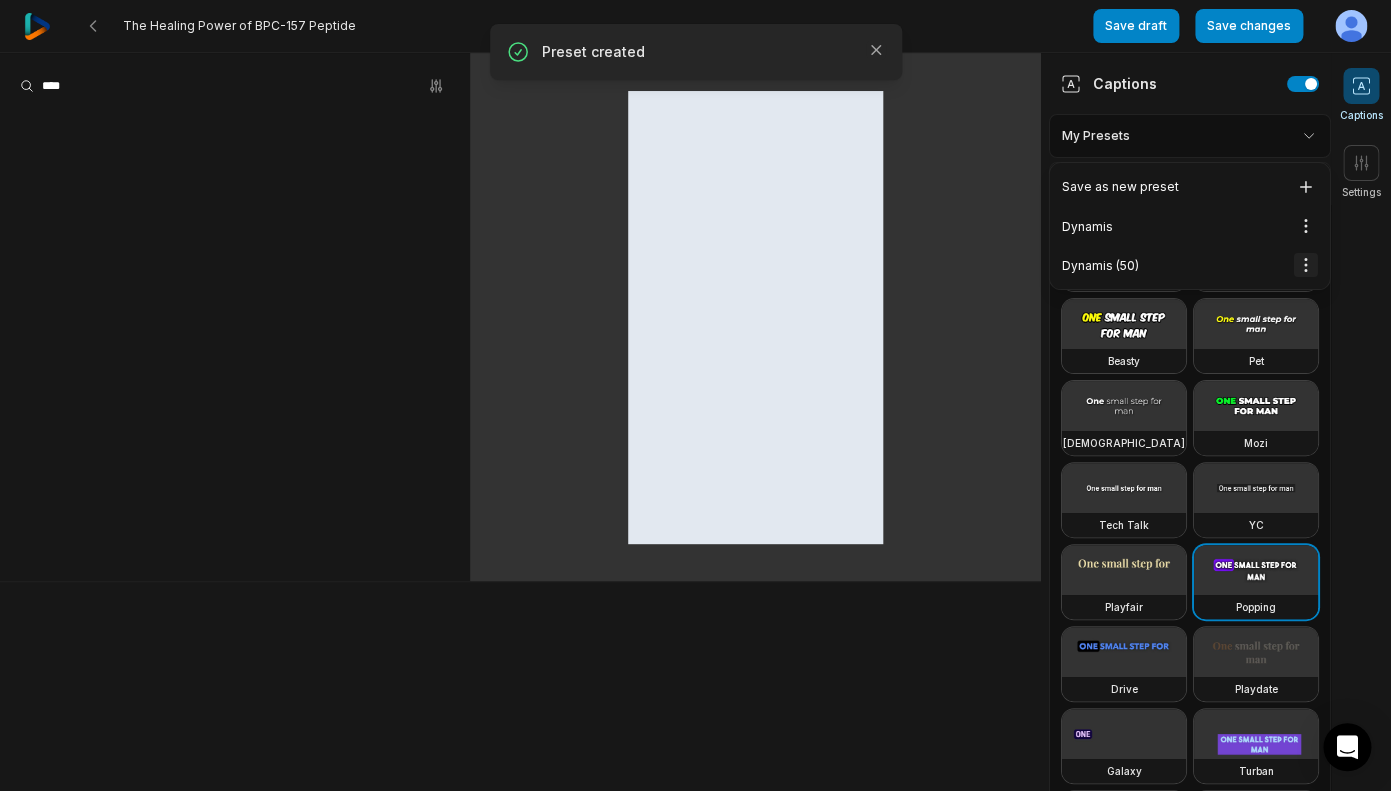 click on "The Healing Power of BPC-157 Peptide Save draft Save changes Open user menu Captions Settings Captions My Presets Presets Edit Deep Diver Popline Beasty Pet Zen Mozi Tech Talk [PERSON_NAME] Popping Drive Playdate Galaxy Turban Flipper Spell Youshaei Pod P Noah Phantom Settings Orientation Portrait (9:16) Resolution 1440 Preset created Close
Save as new preset   Dynamis Open options Dynamis (50) Open options" at bounding box center (695, 395) 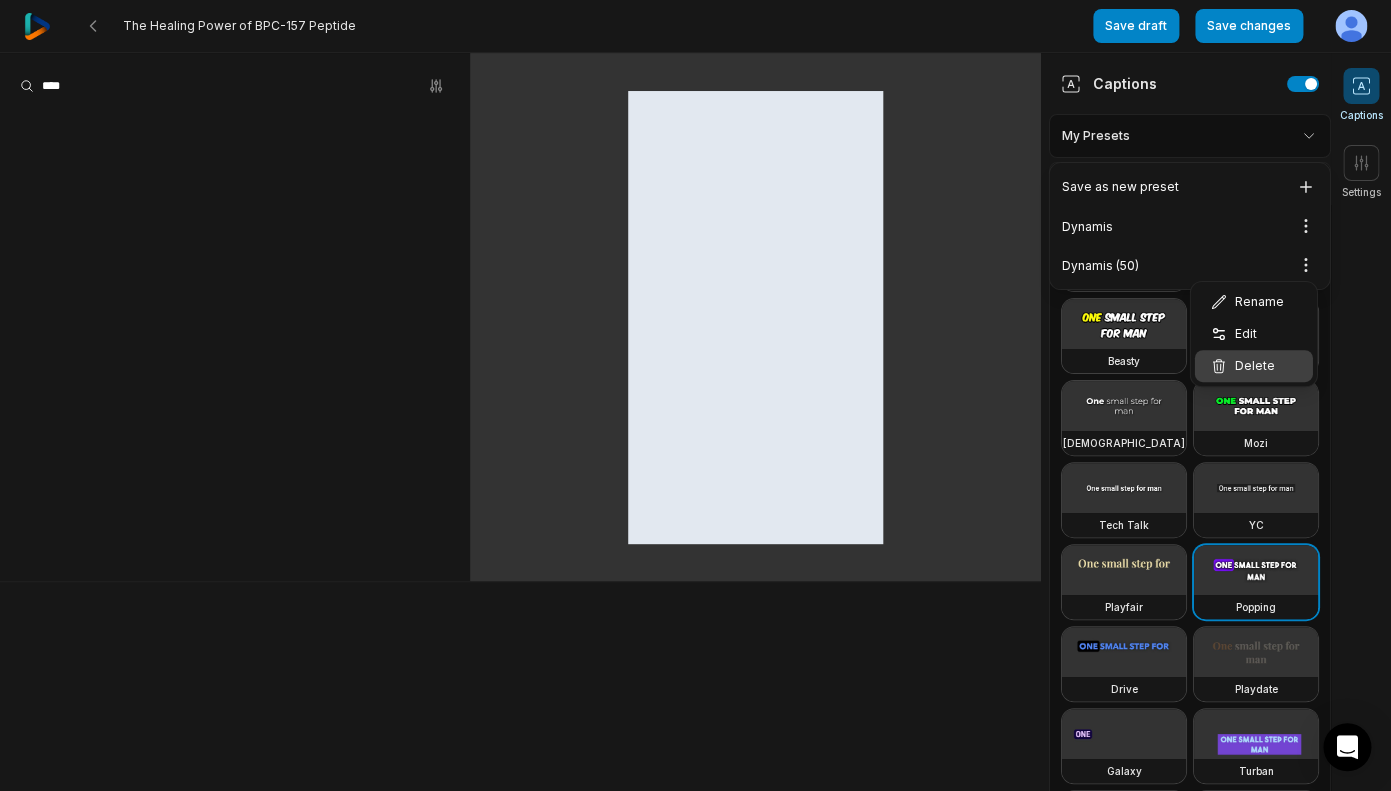 click on "Delete" at bounding box center (1255, 366) 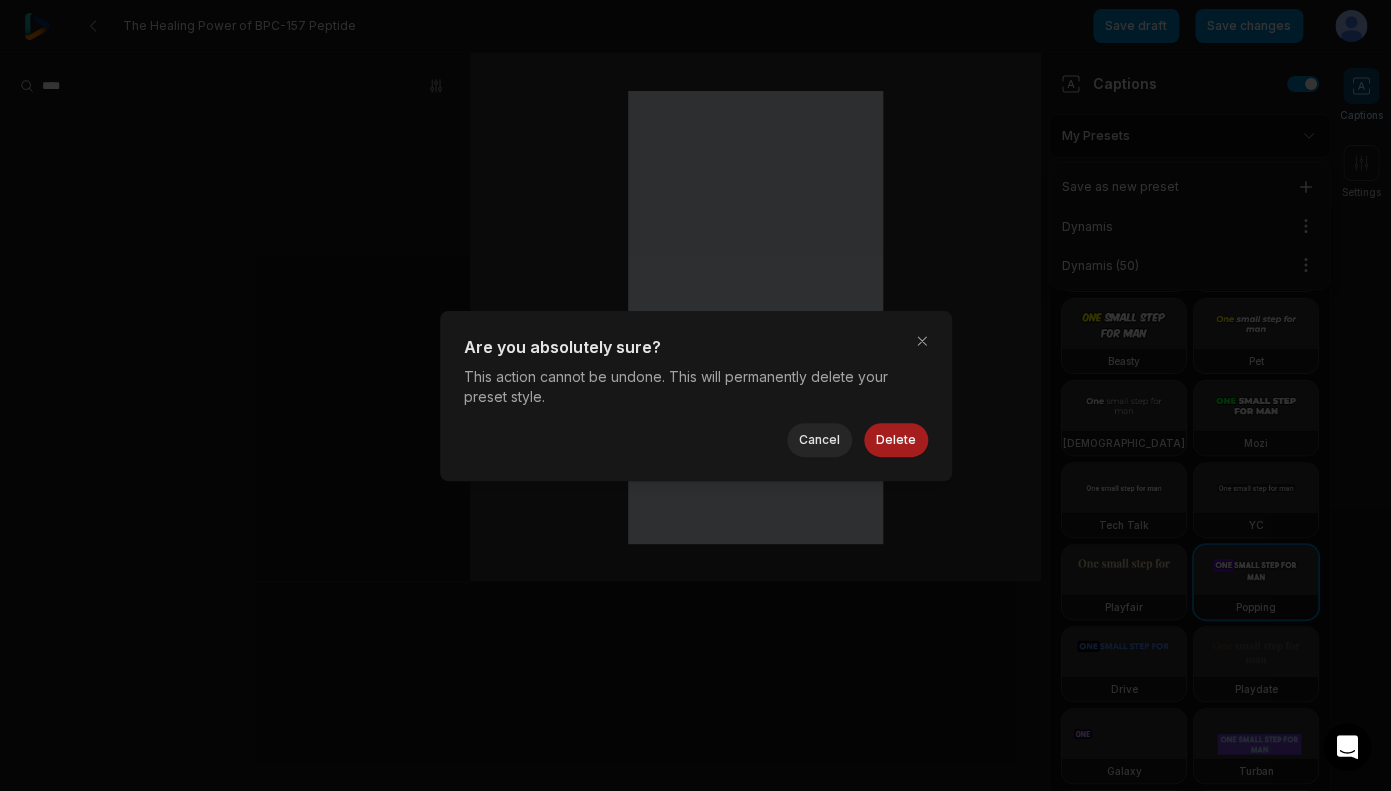 click on "Delete" at bounding box center (896, 440) 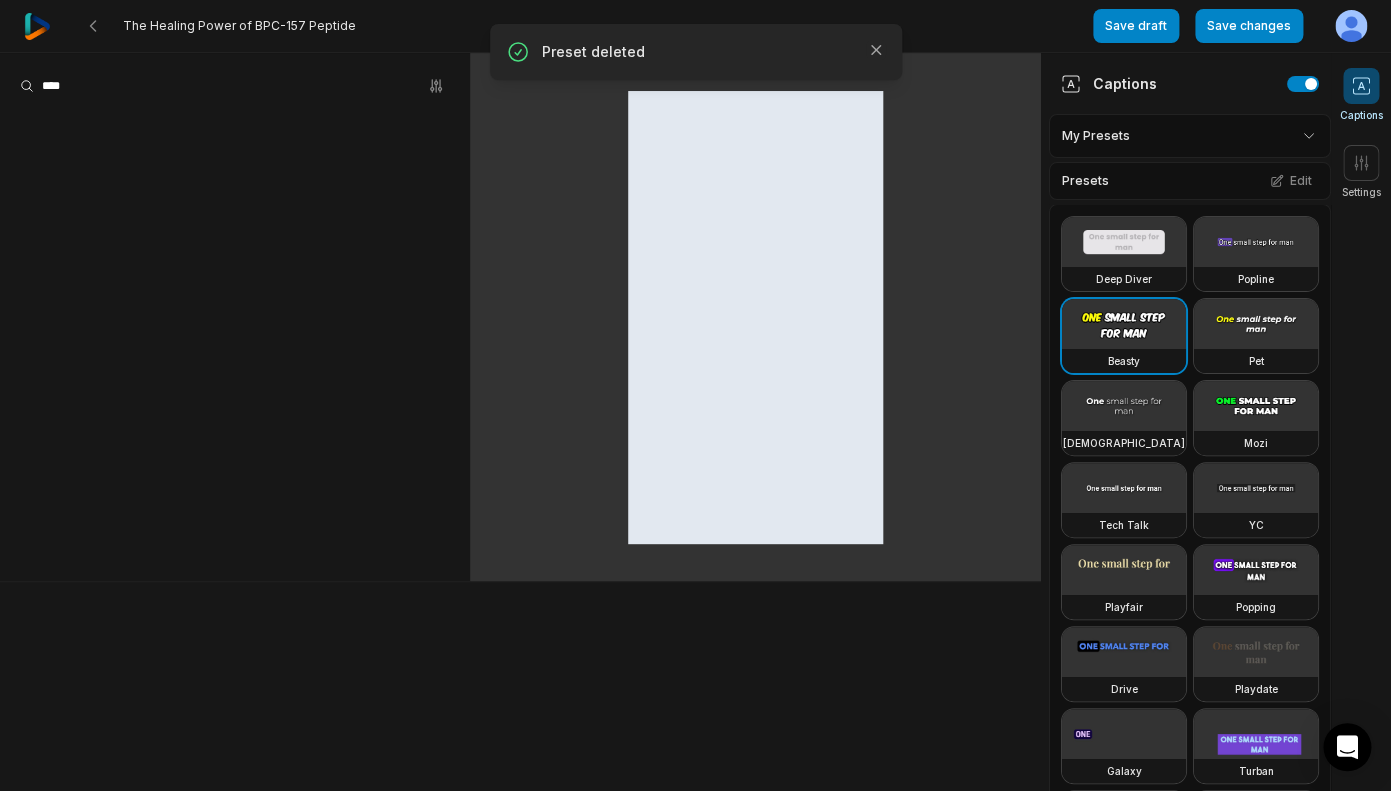 click on "The Healing Power of BPC-157 Peptide Save draft Save changes Open user menu Captions Settings Captions My Presets Presets Edit Deep Diver Popline Beasty Pet Zen Mozi Tech Talk [PERSON_NAME] Popping Drive Playdate Galaxy Turban Flipper Spell Youshaei Pod P Noah Phantom Settings Orientation Portrait (9:16) Resolution 1440 Preset deleted Close" at bounding box center [695, 395] 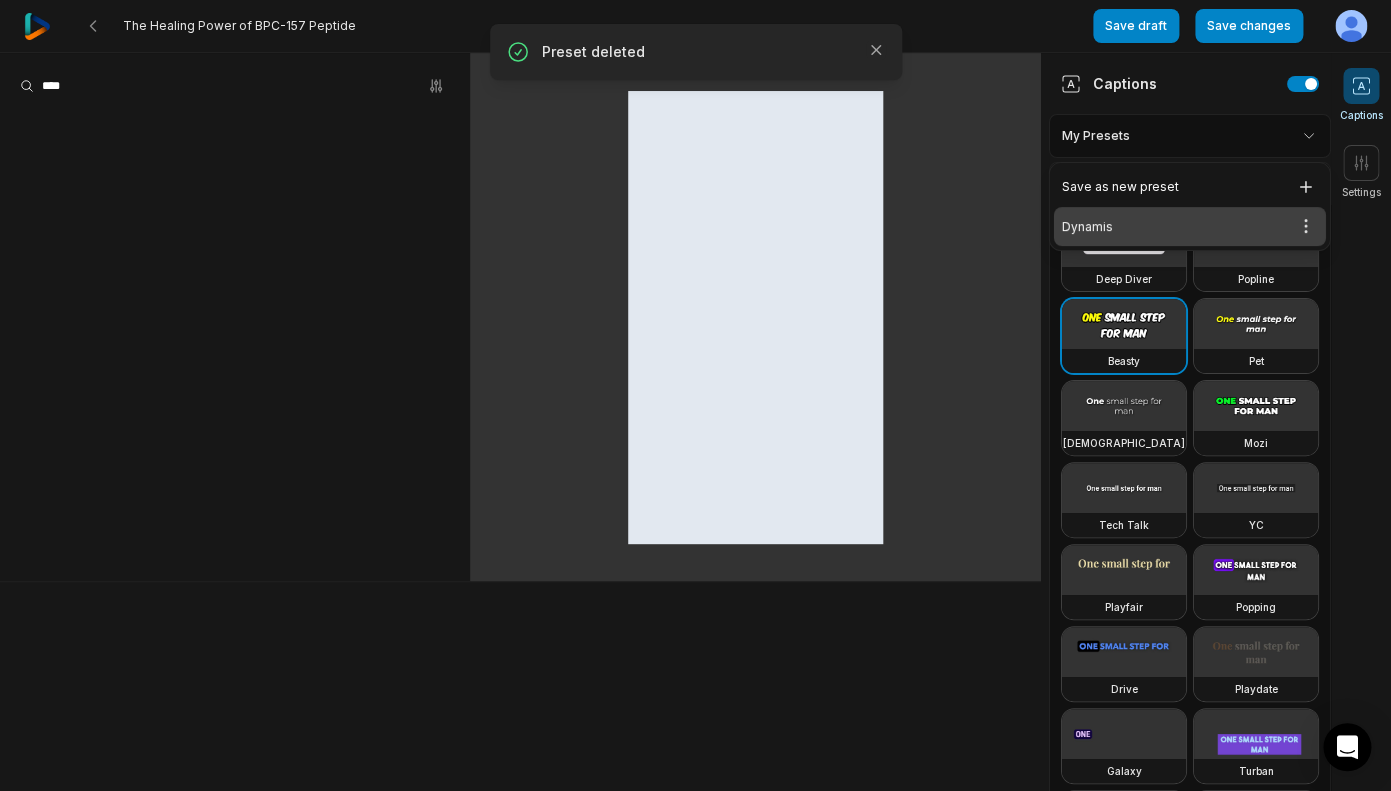 click on "Dynamis Open options" at bounding box center [1190, 226] 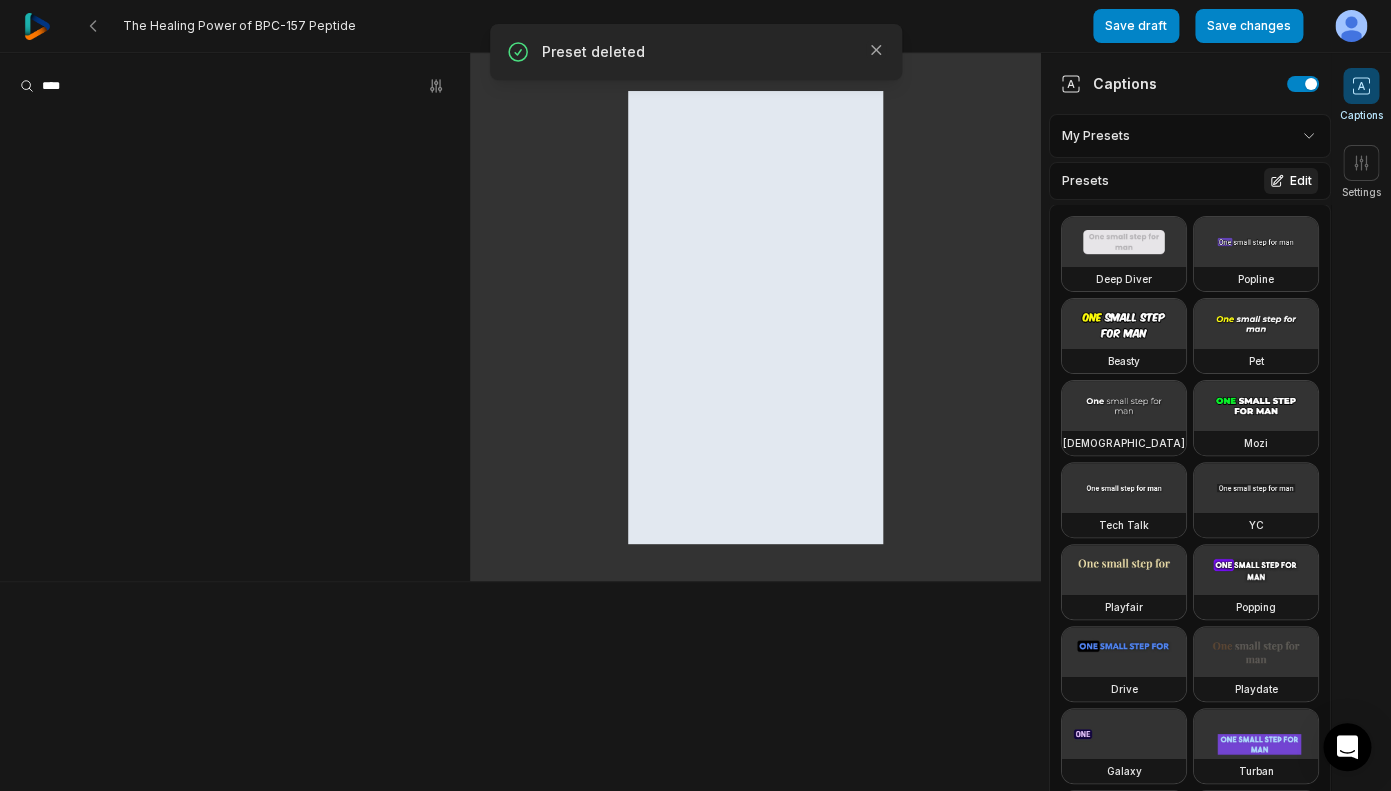 click on "Edit" at bounding box center [1291, 181] 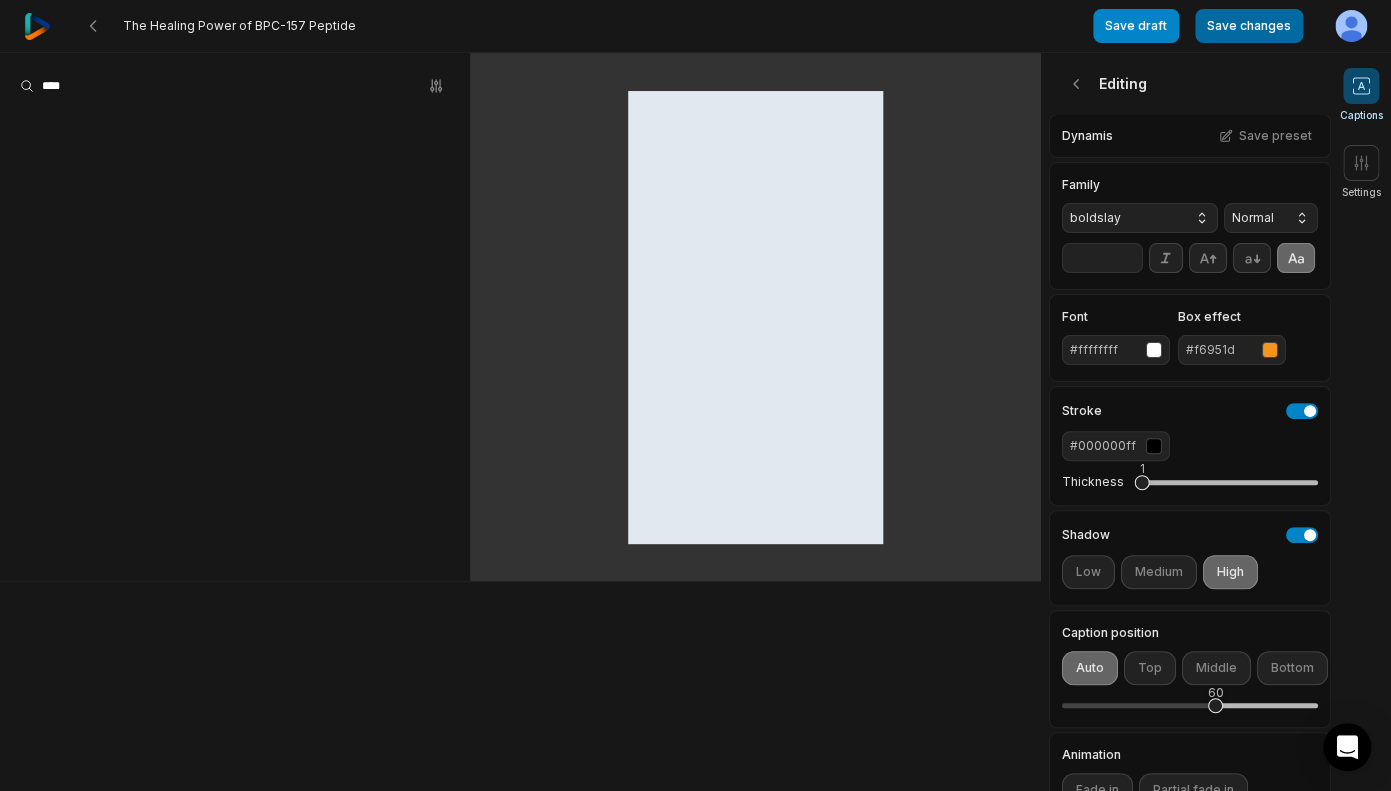 click on "Save changes" at bounding box center [1249, 26] 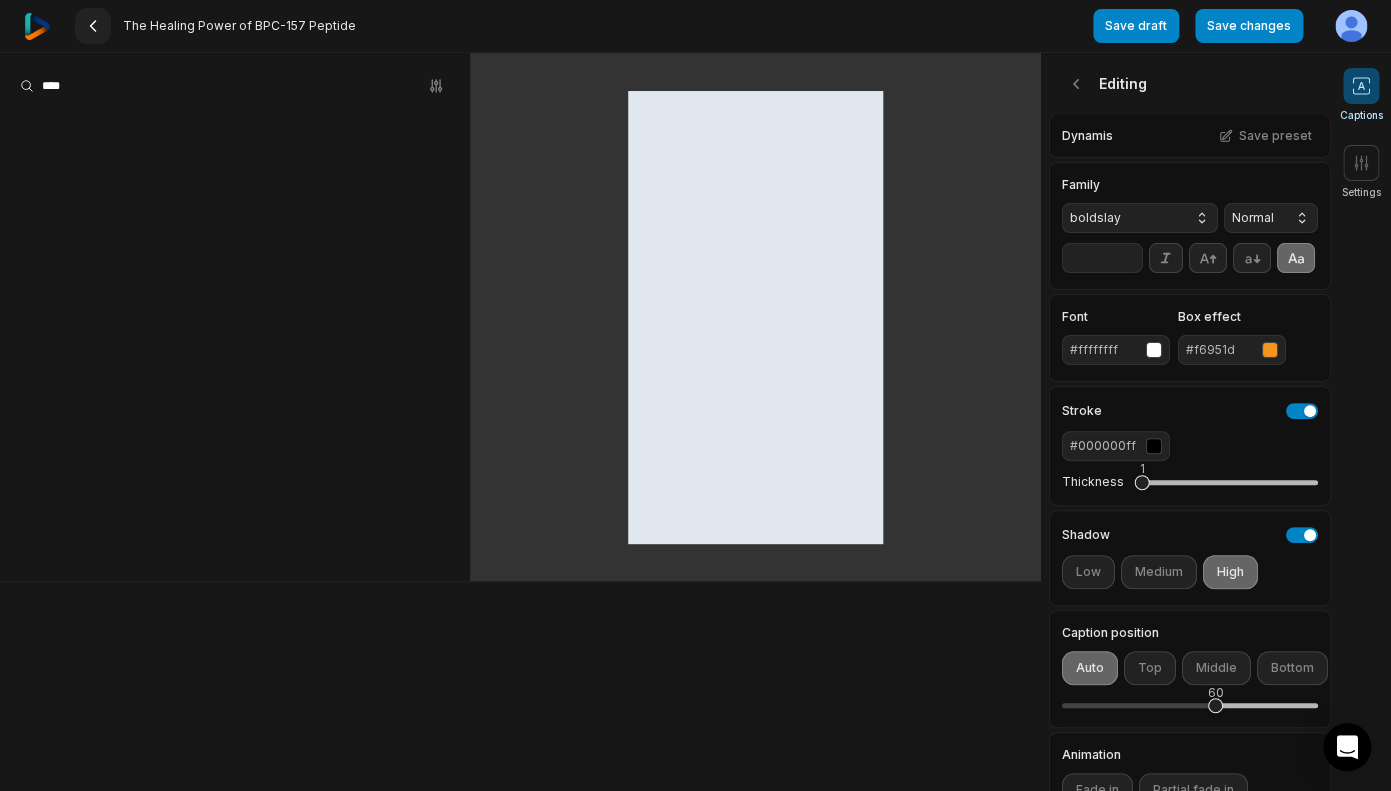 click 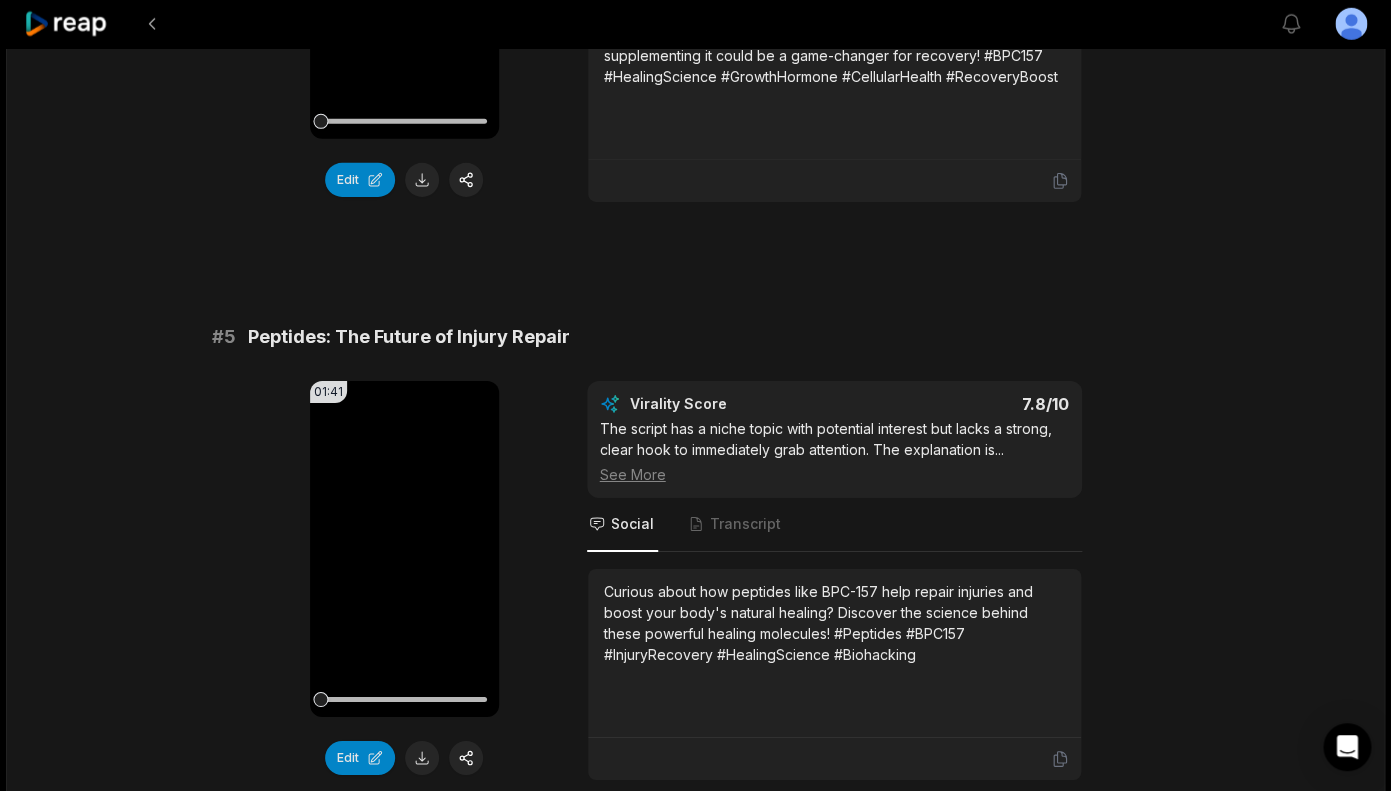 scroll, scrollTop: 2398, scrollLeft: 0, axis: vertical 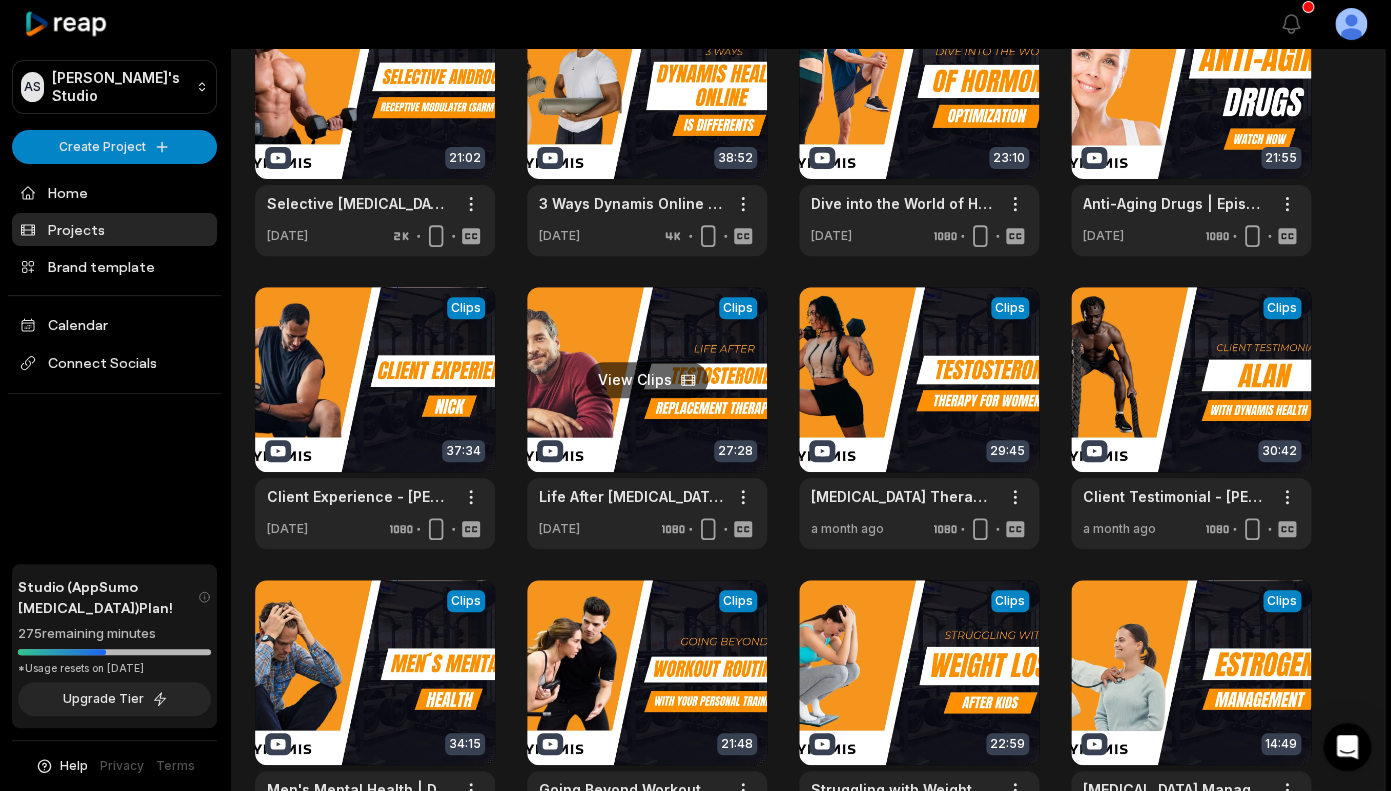 click at bounding box center [647, 418] 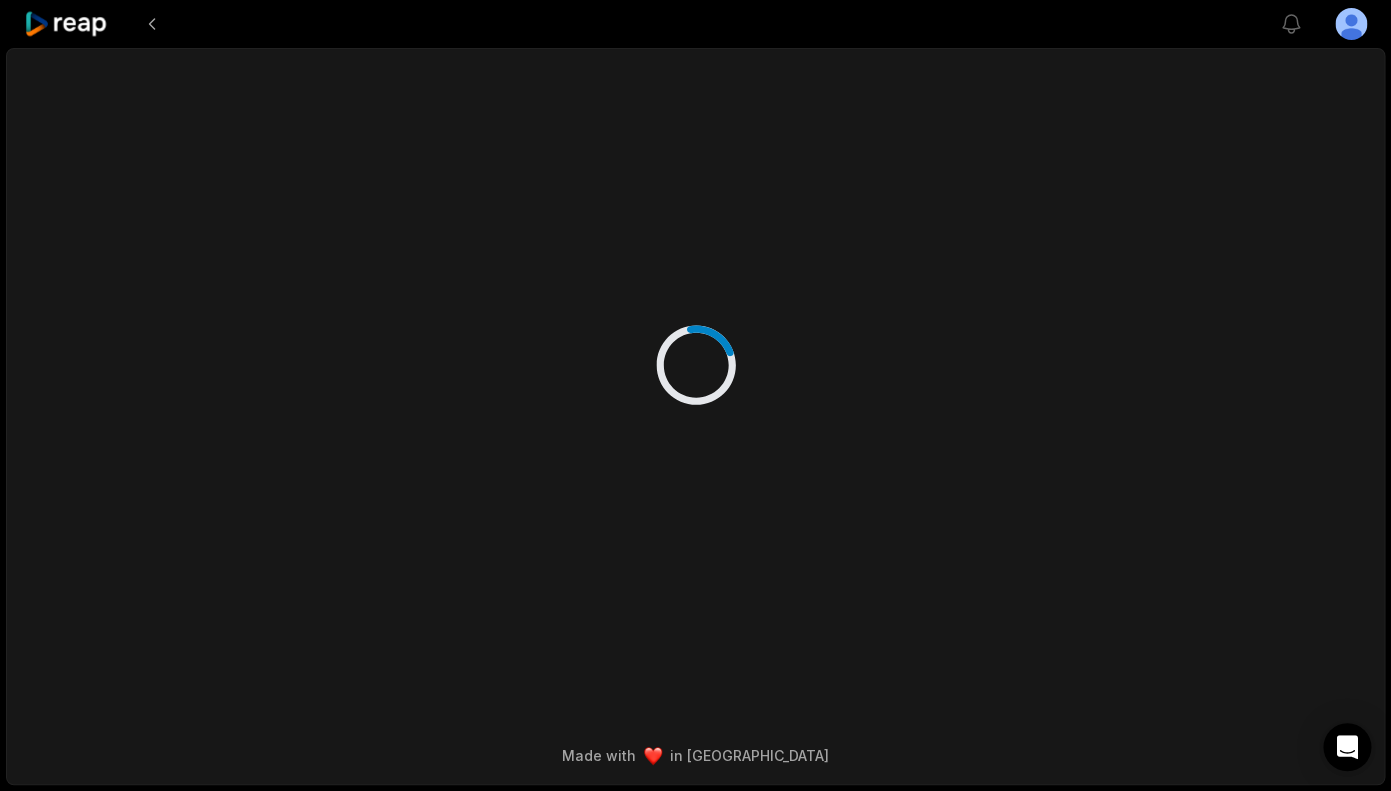 scroll, scrollTop: 0, scrollLeft: 0, axis: both 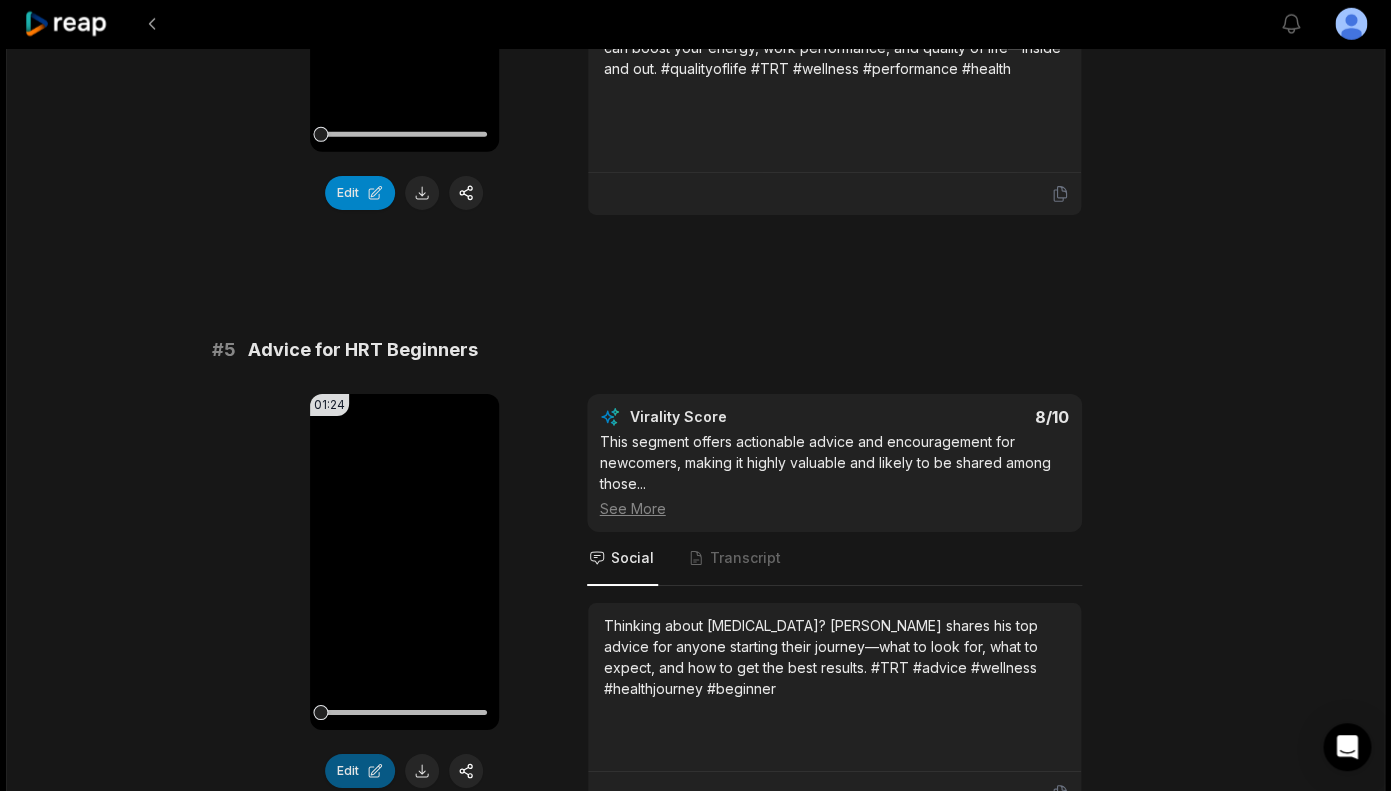 click on "Edit" at bounding box center [360, 771] 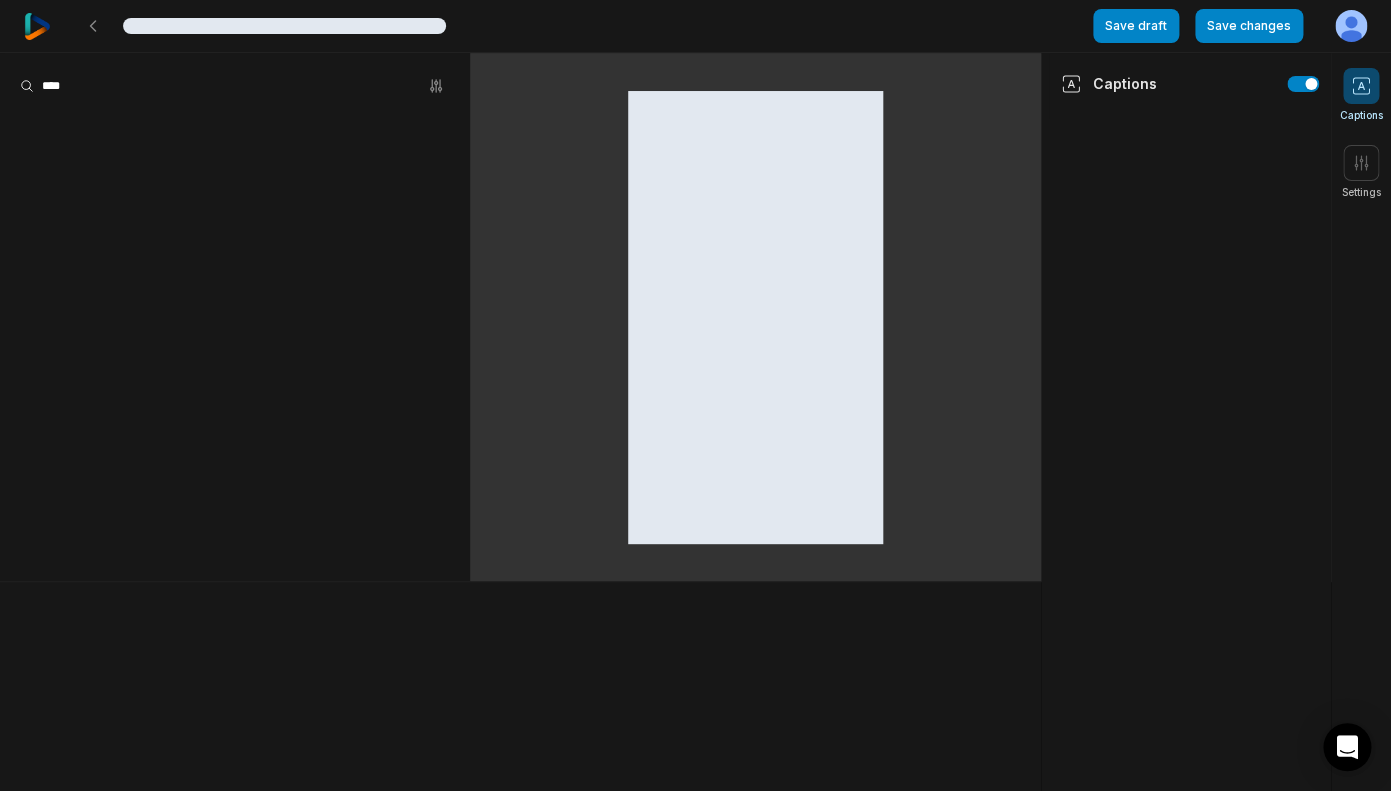 scroll, scrollTop: 0, scrollLeft: 0, axis: both 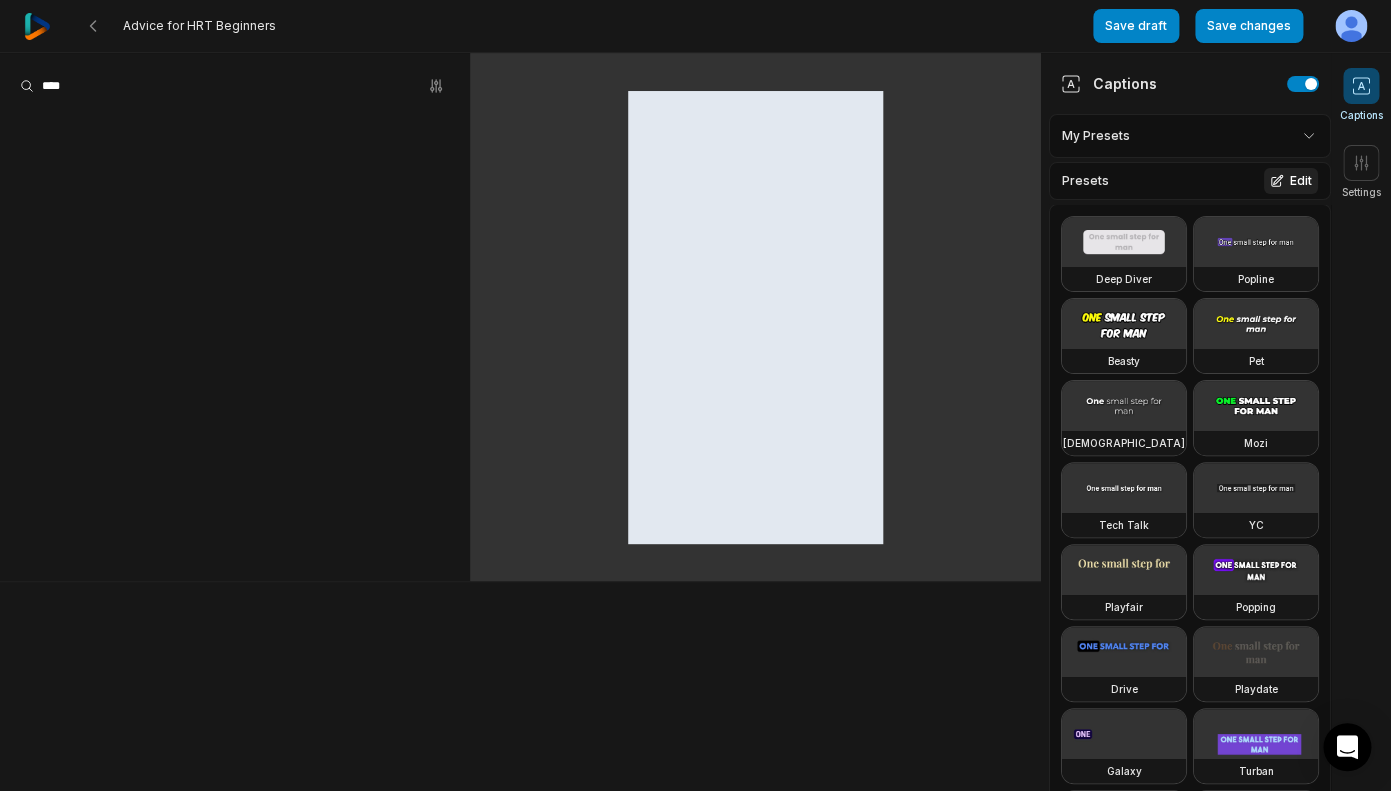 click on "Edit" at bounding box center [1291, 181] 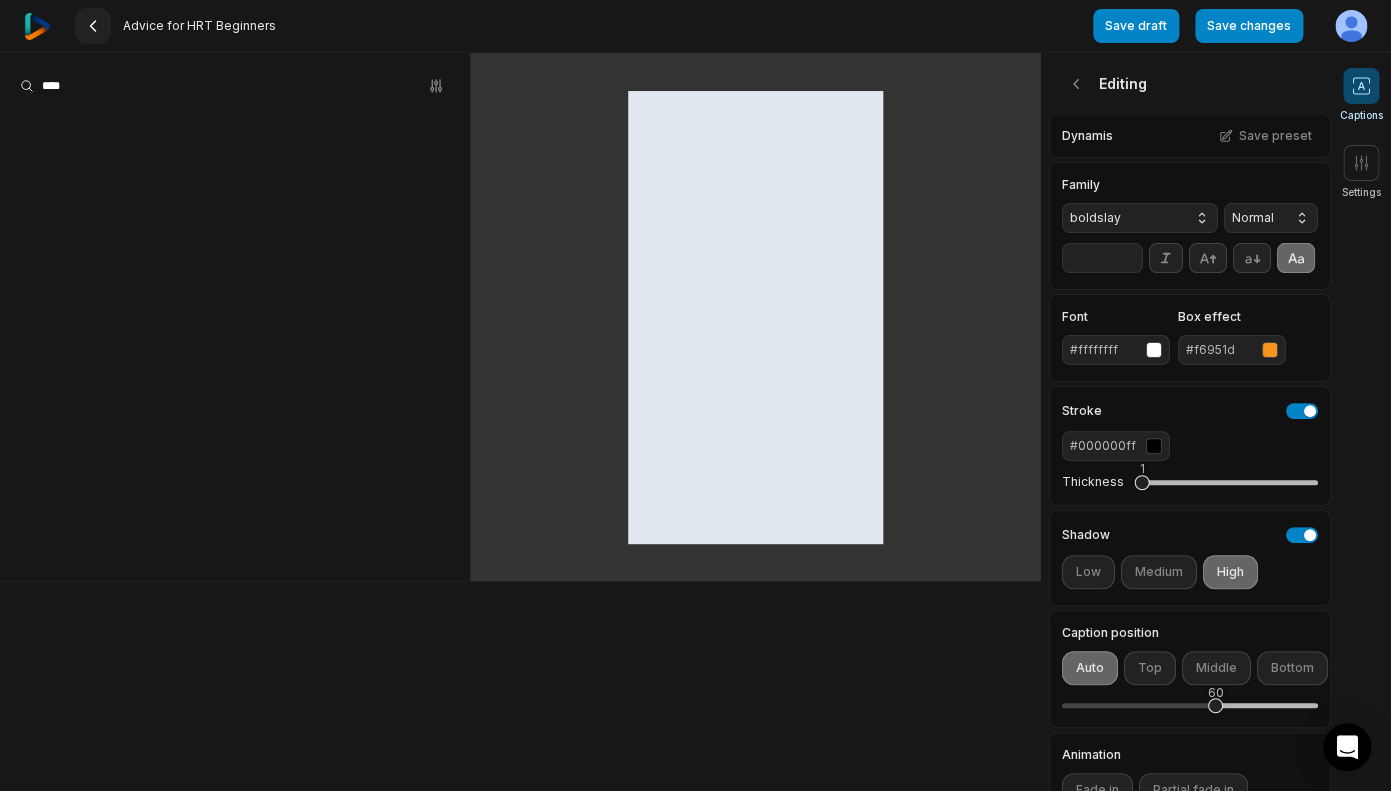 click 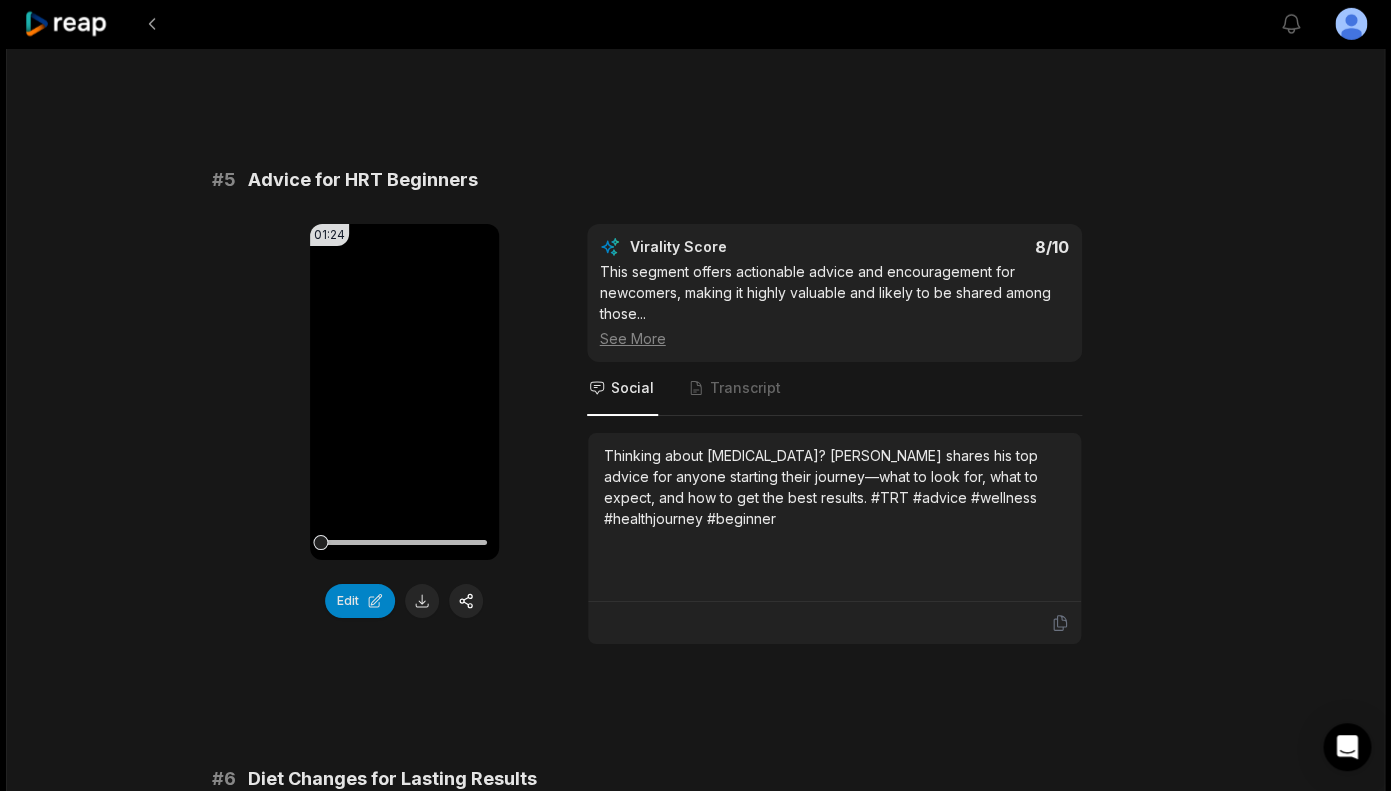 scroll, scrollTop: 2441, scrollLeft: 0, axis: vertical 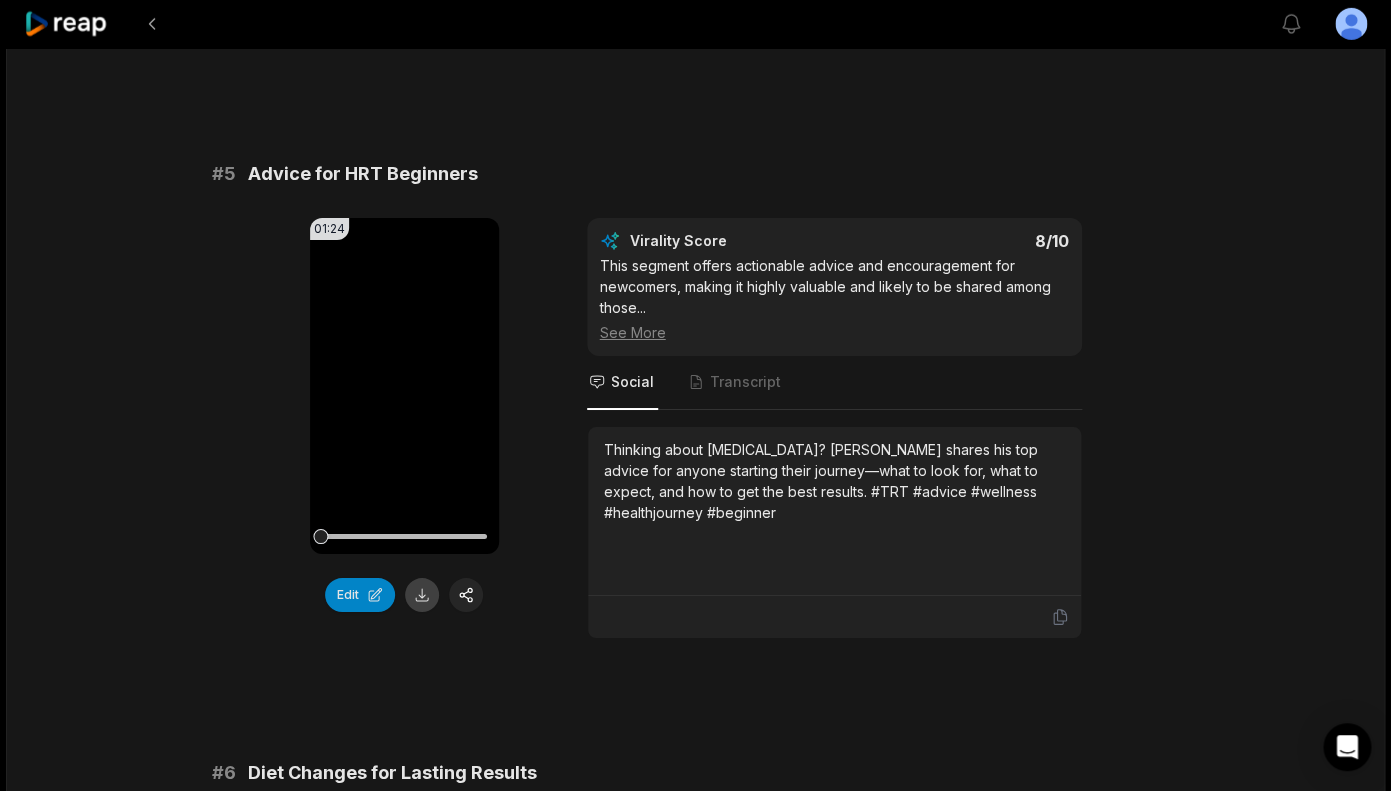 click at bounding box center (422, 595) 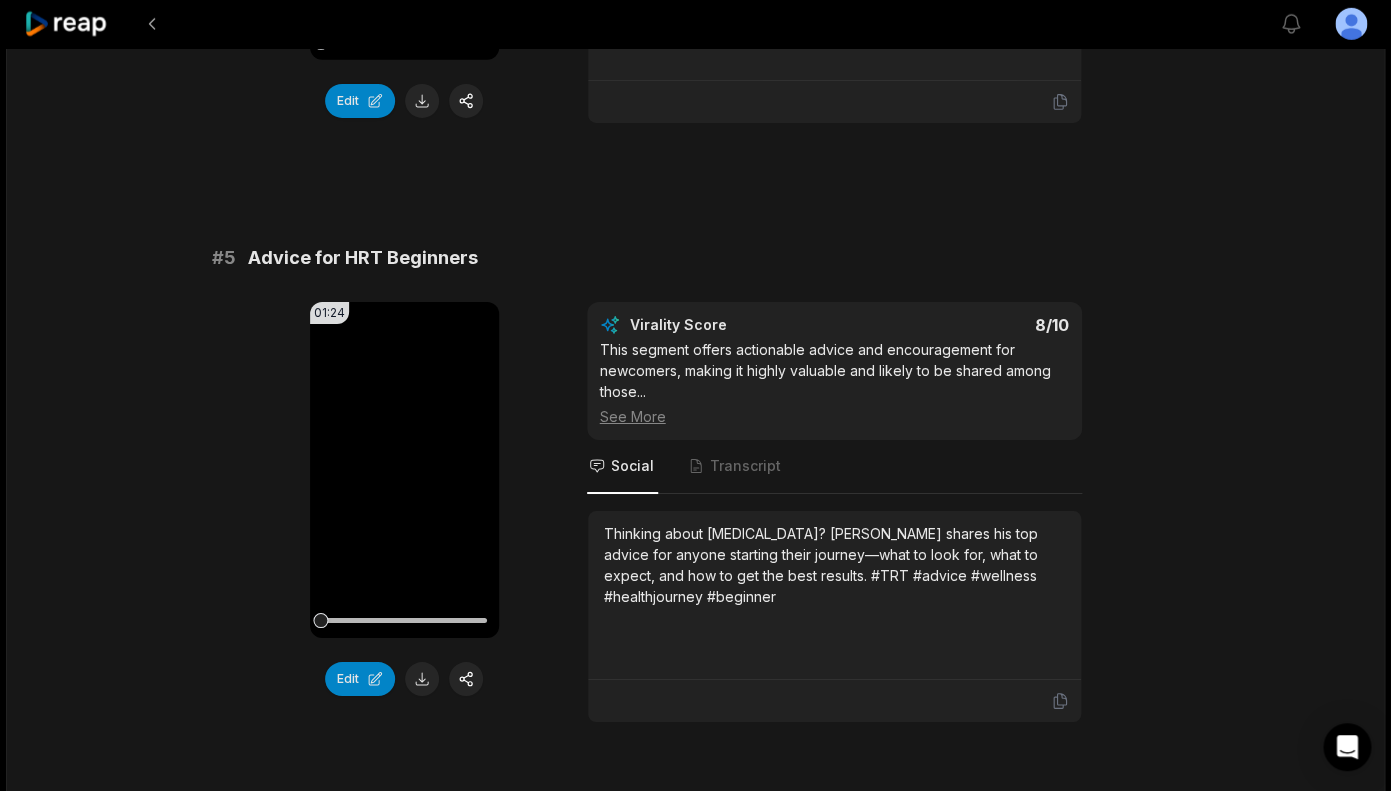 scroll, scrollTop: 2359, scrollLeft: 0, axis: vertical 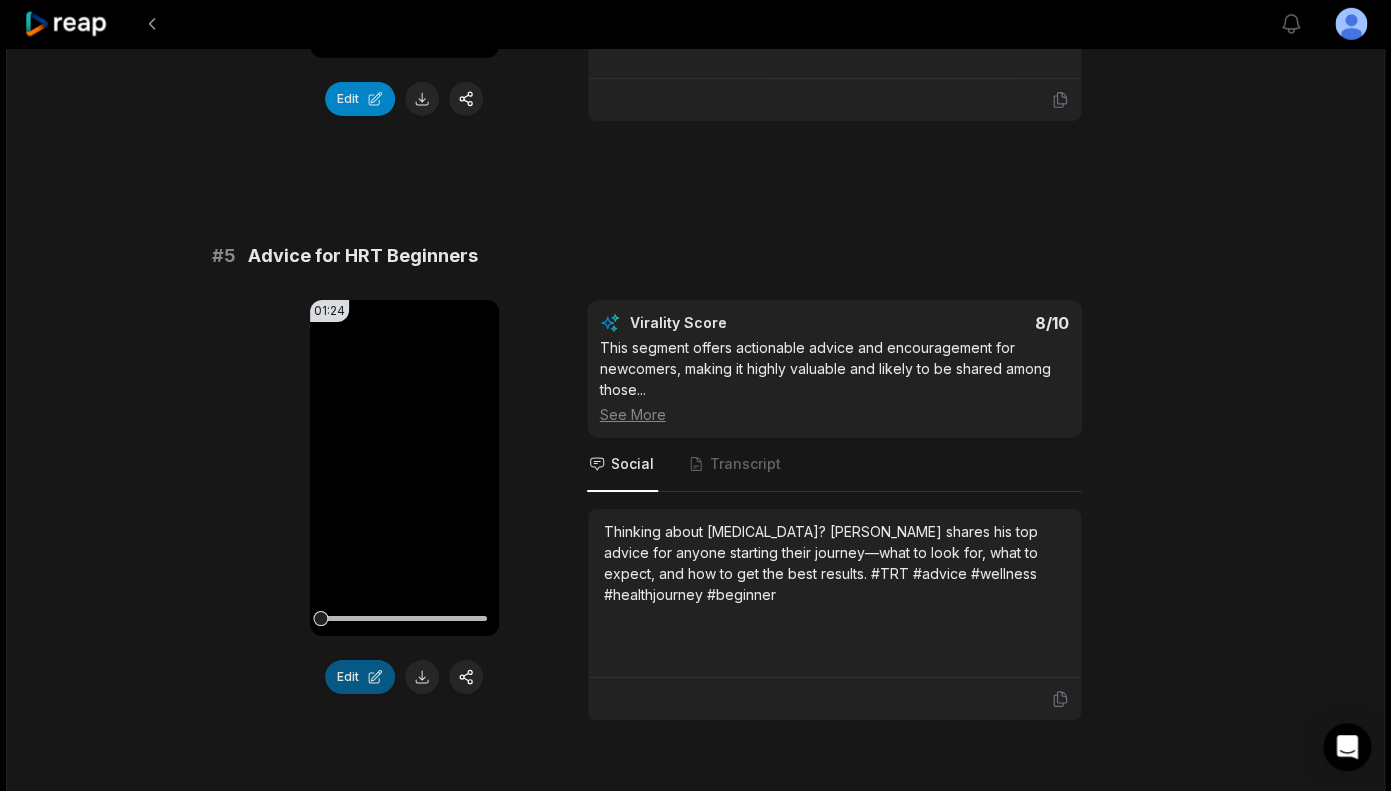 click on "Edit" at bounding box center [360, 677] 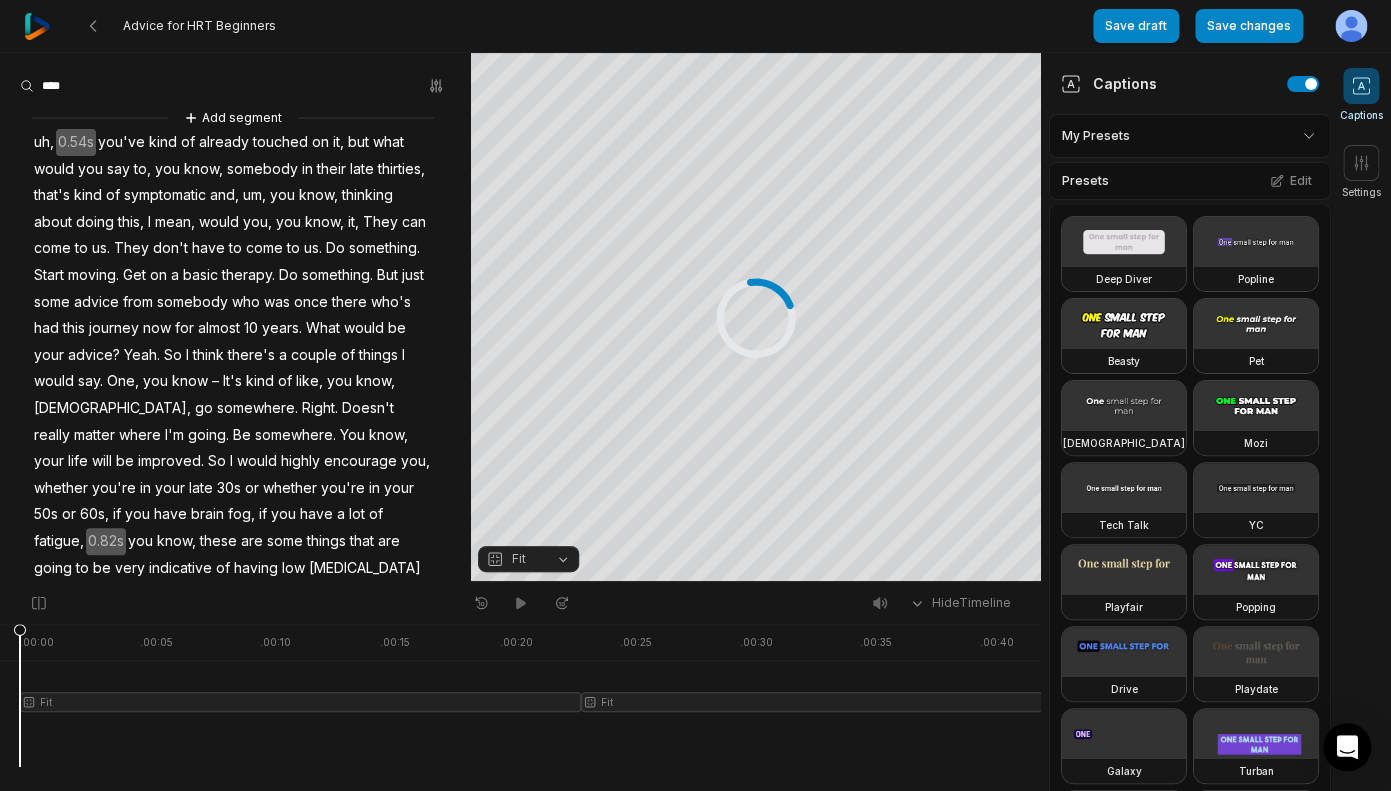 scroll, scrollTop: 0, scrollLeft: 0, axis: both 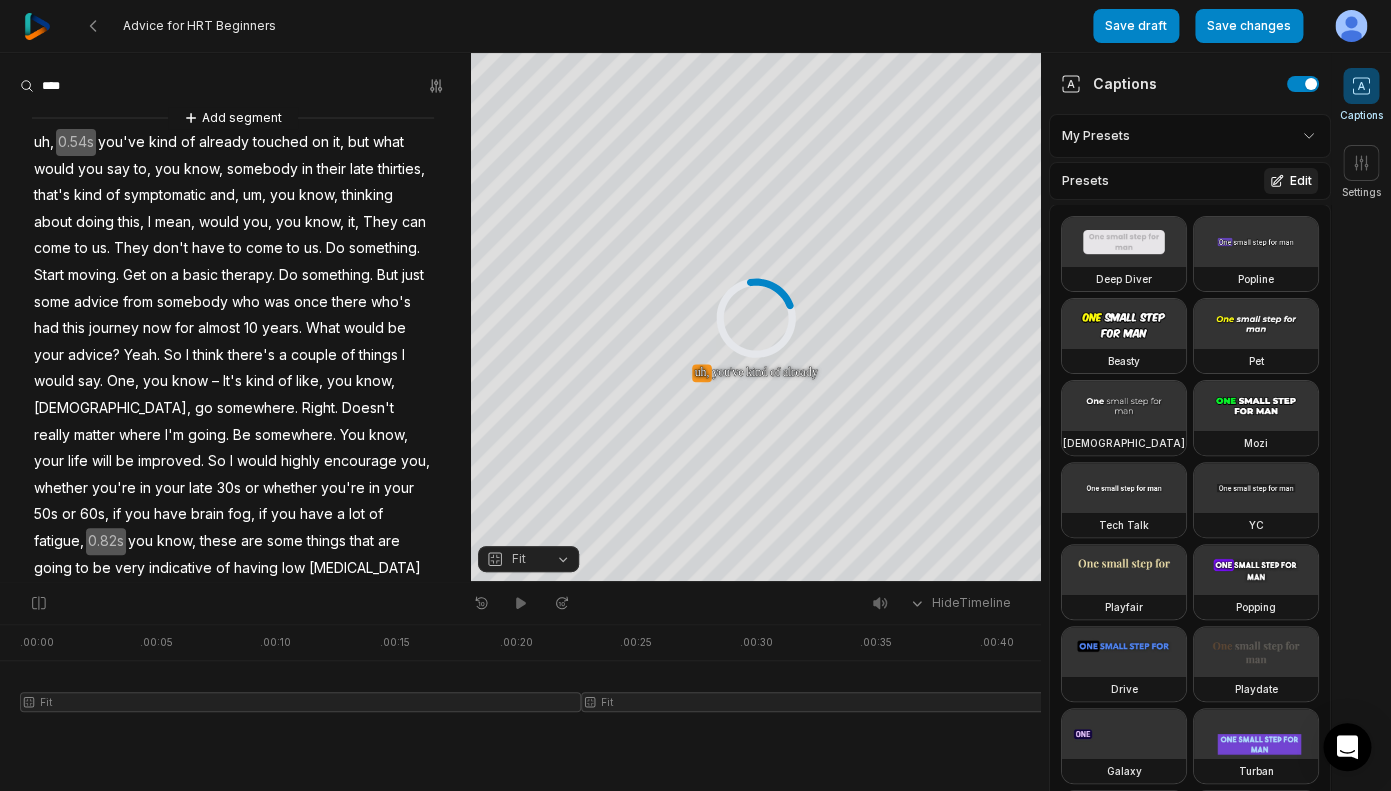 click on "Edit" at bounding box center (1291, 181) 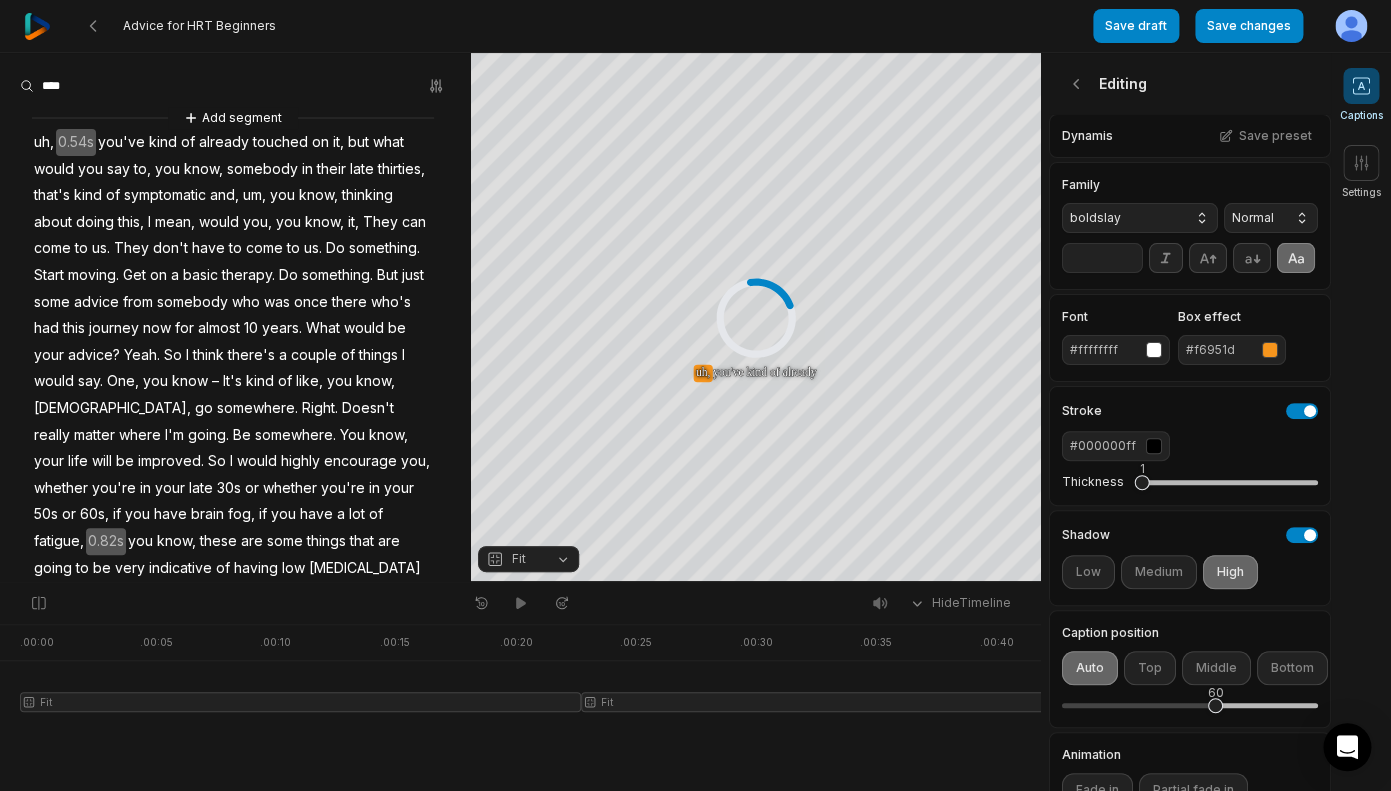 click on "**" at bounding box center [1102, 258] 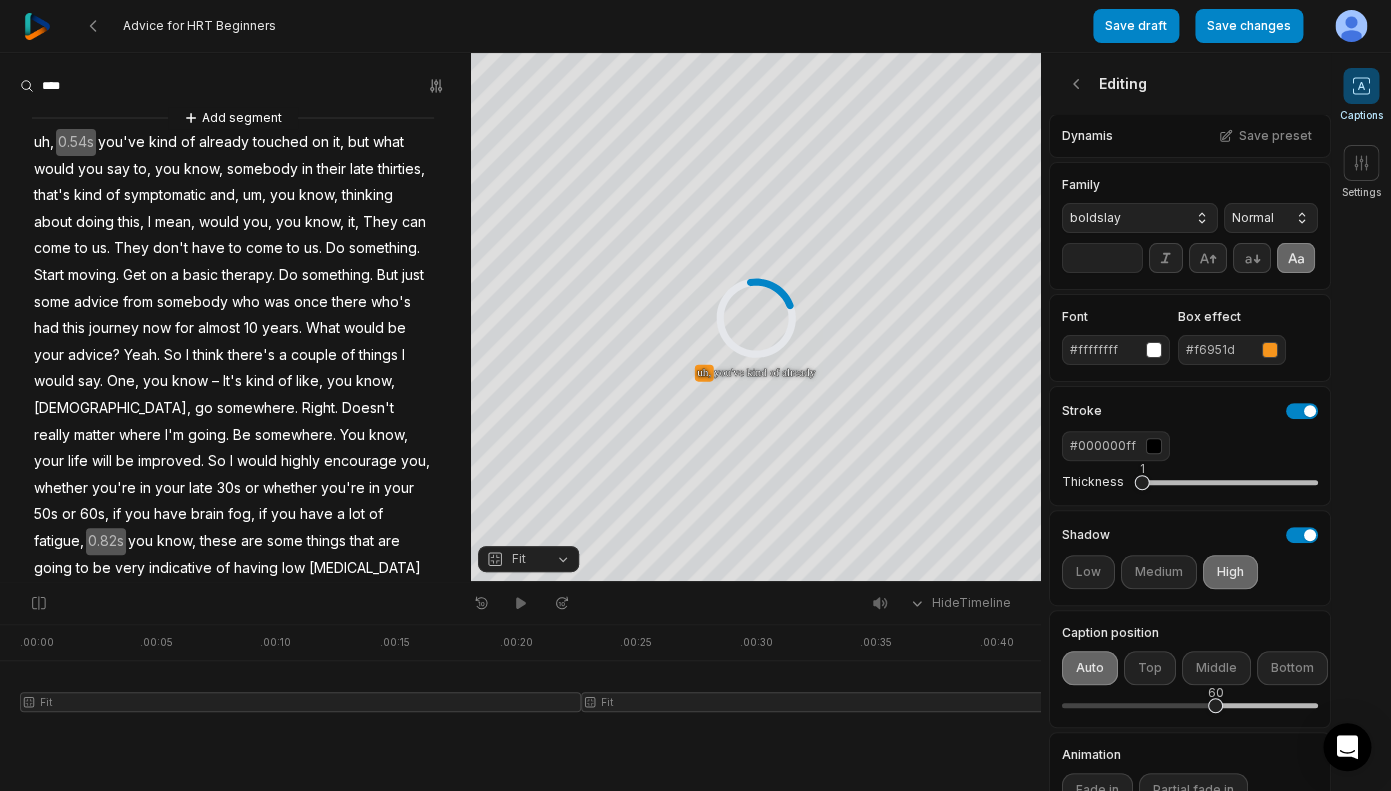 click on "**" at bounding box center (1102, 258) 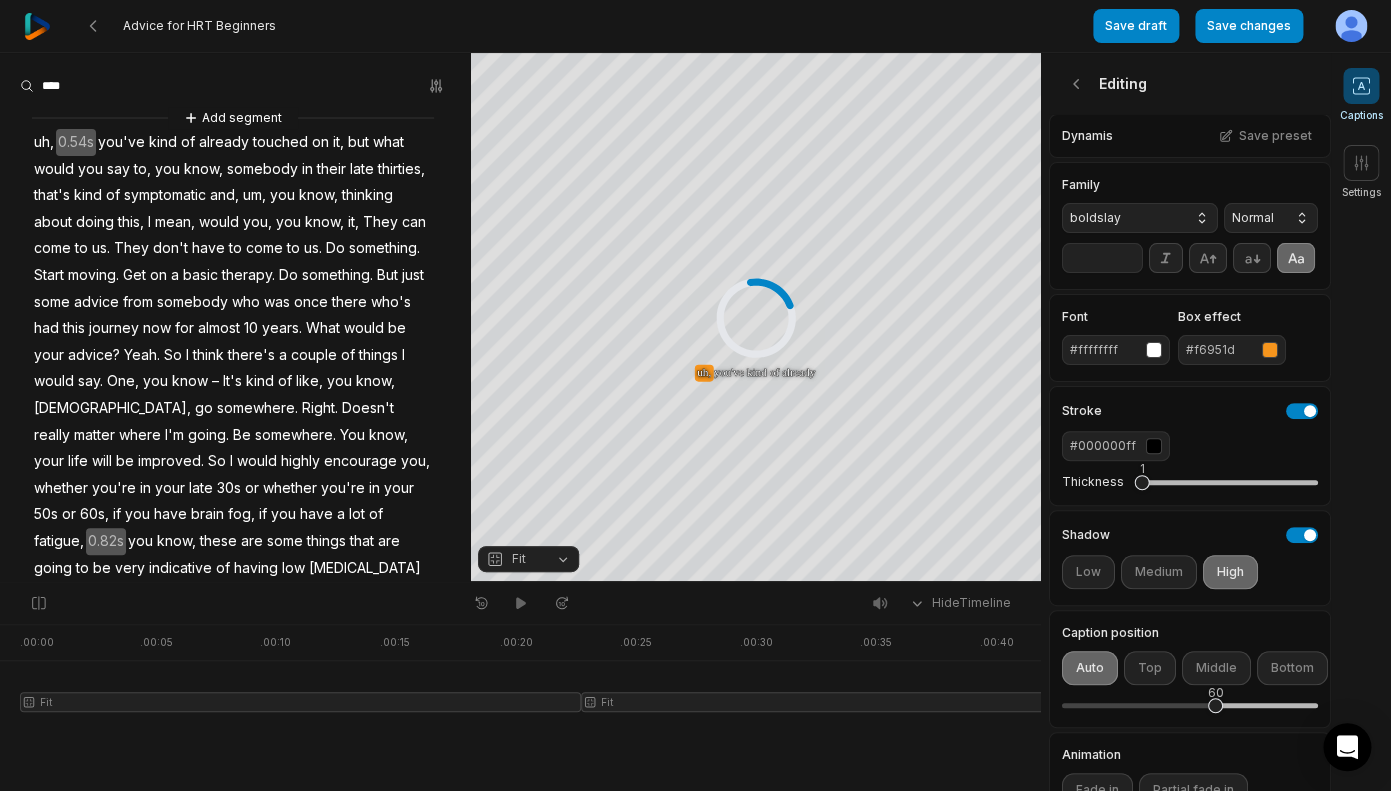 click on "**" at bounding box center [1102, 258] 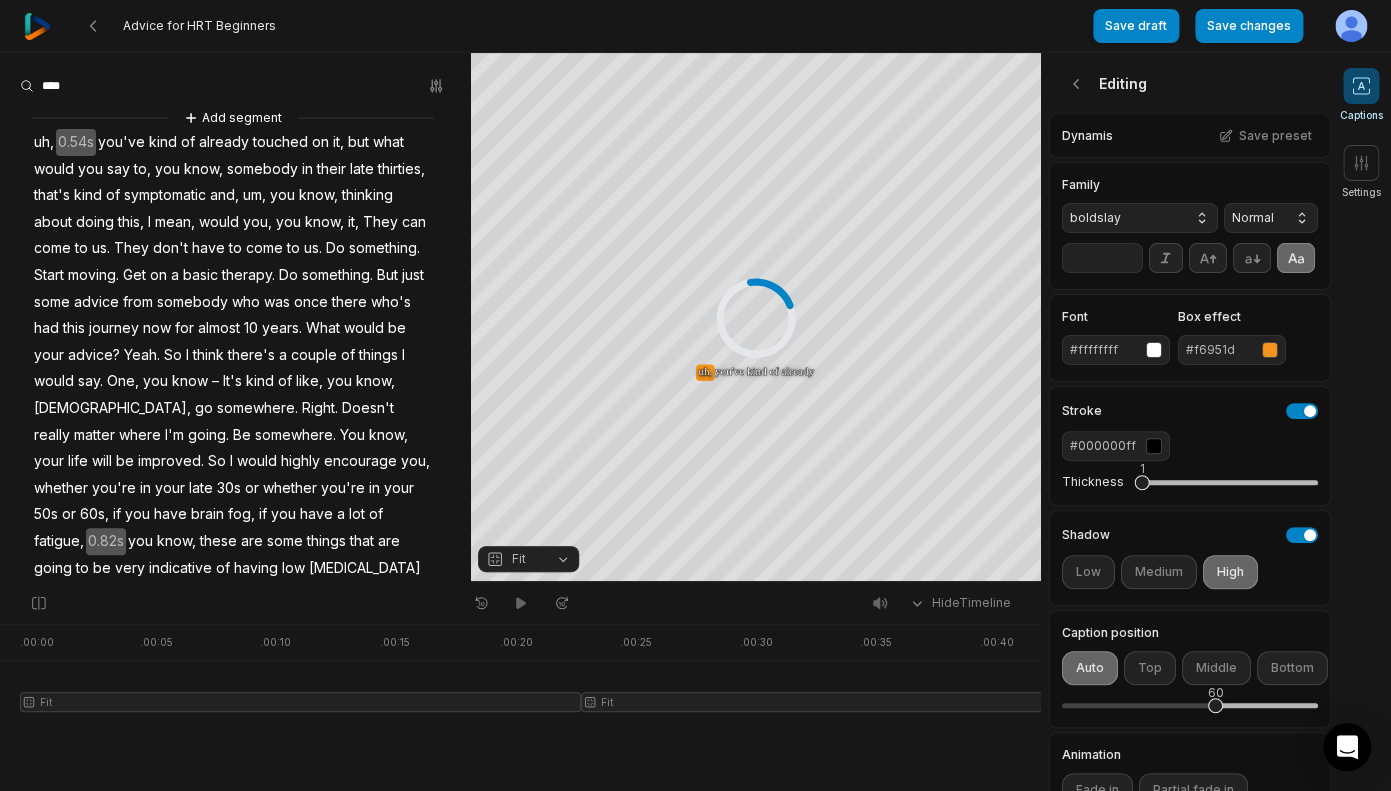 click on "**" at bounding box center [1102, 258] 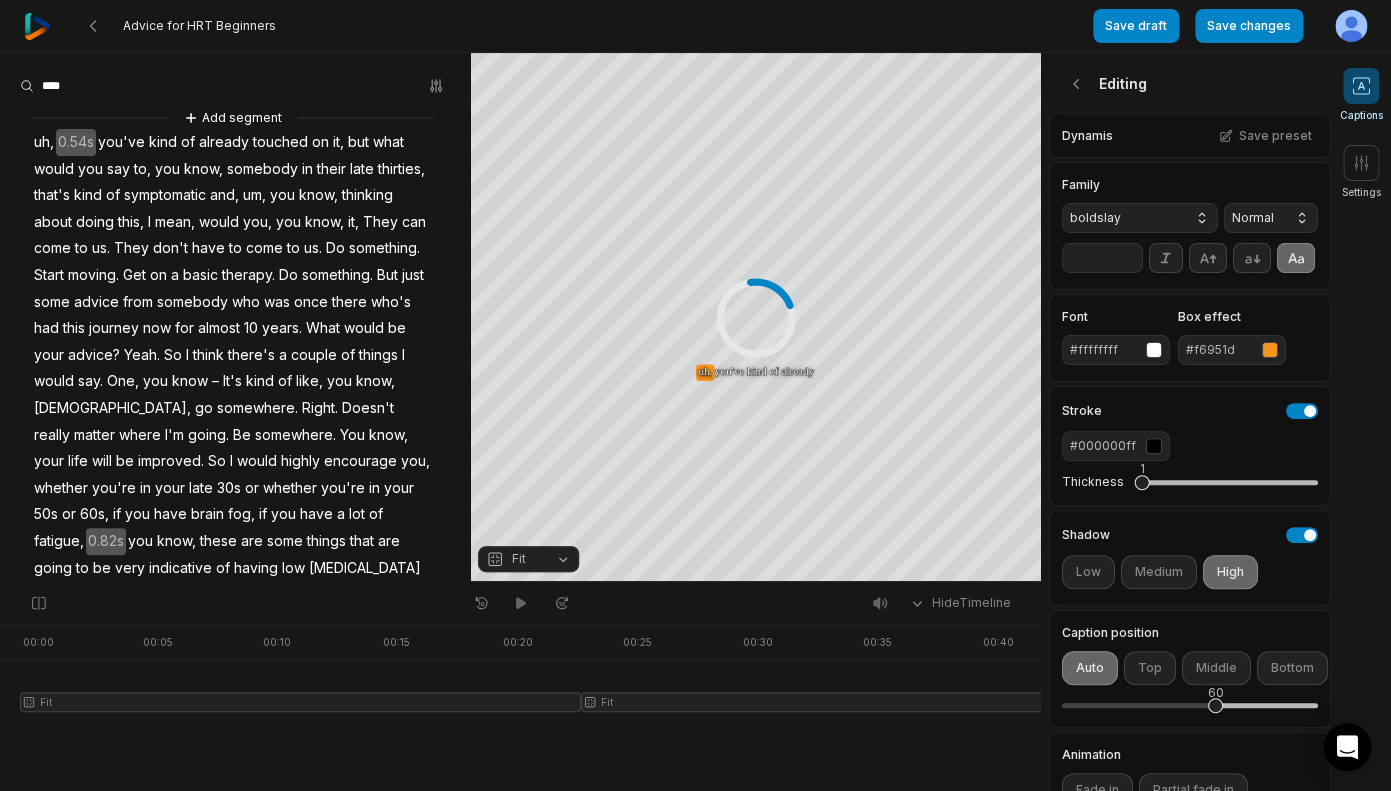 click on "**" at bounding box center [1102, 258] 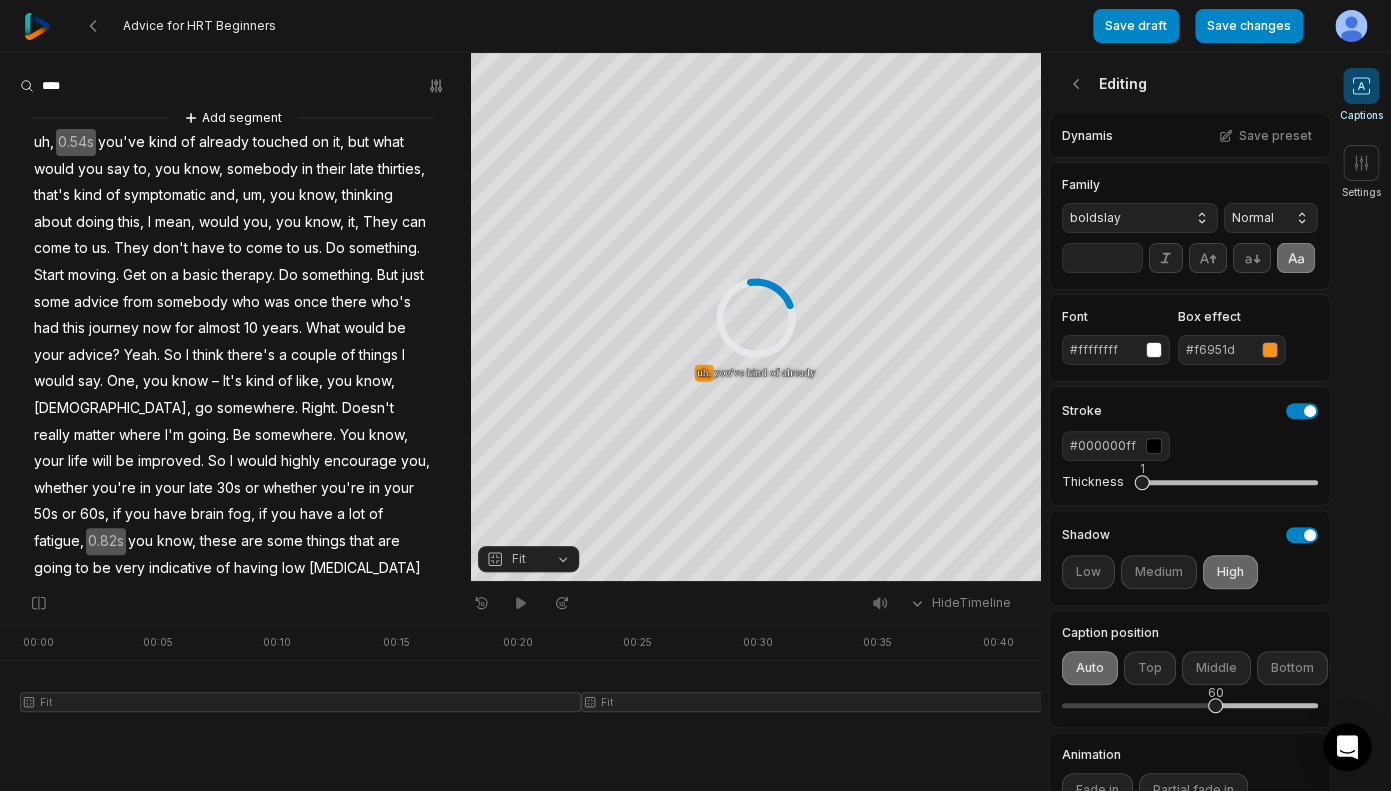 click on "**" at bounding box center (1102, 258) 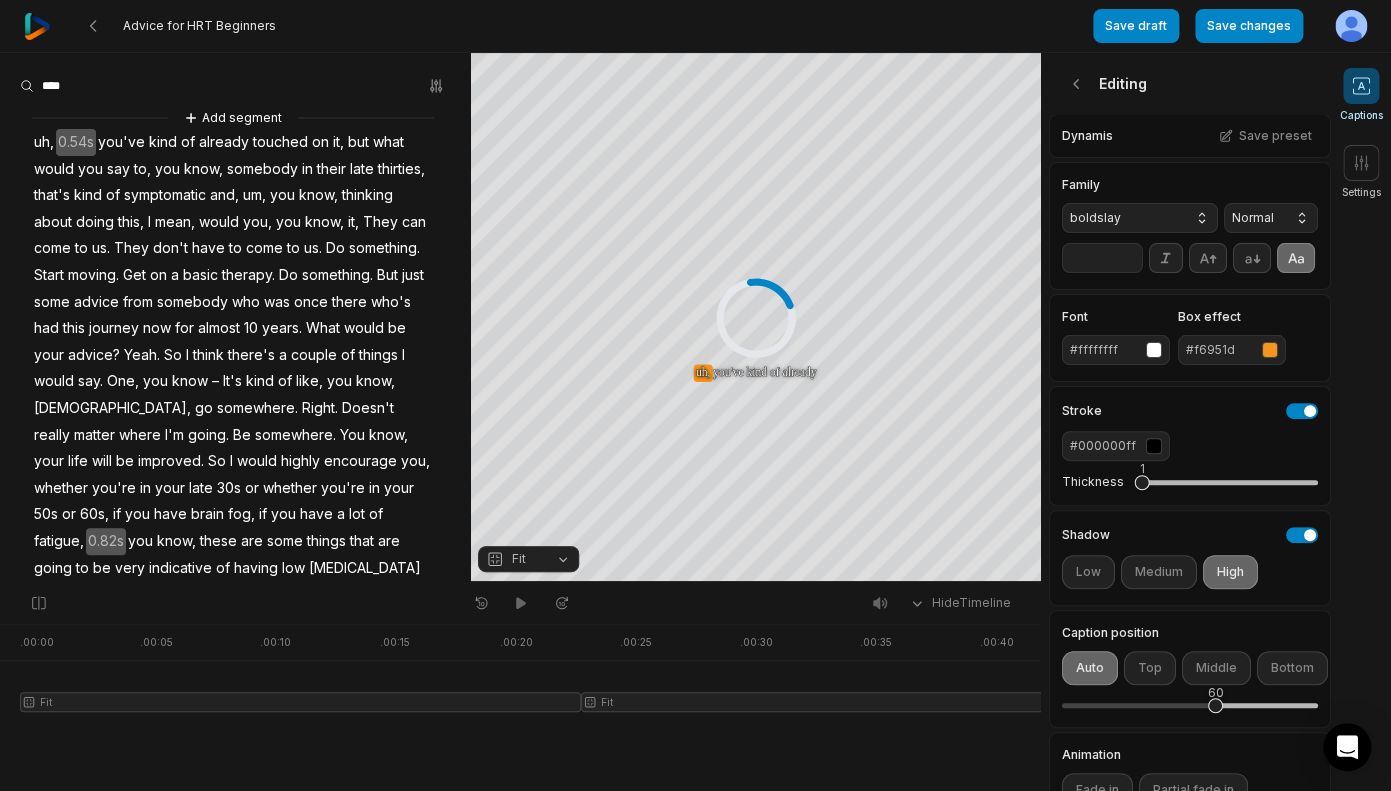 type on "**" 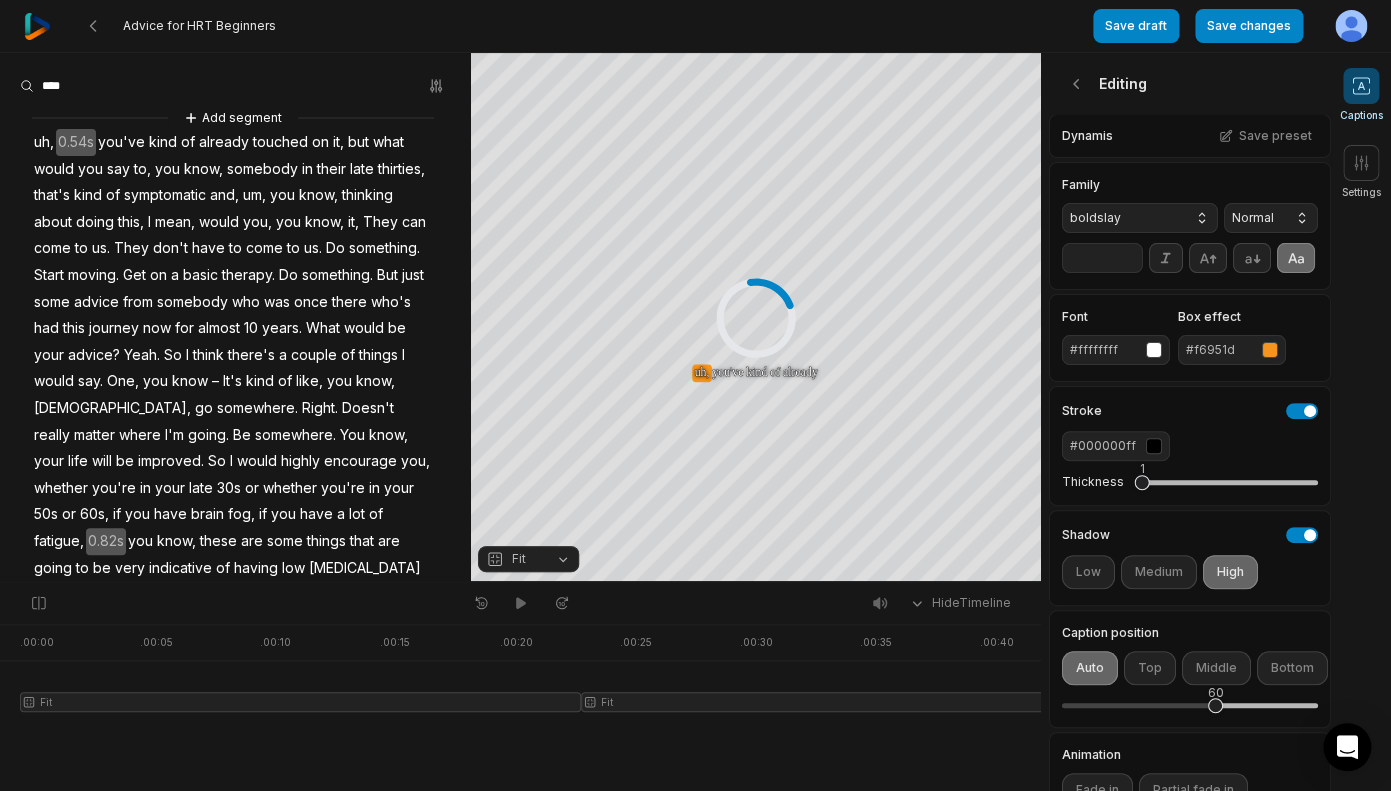 click on "just" at bounding box center [413, 275] 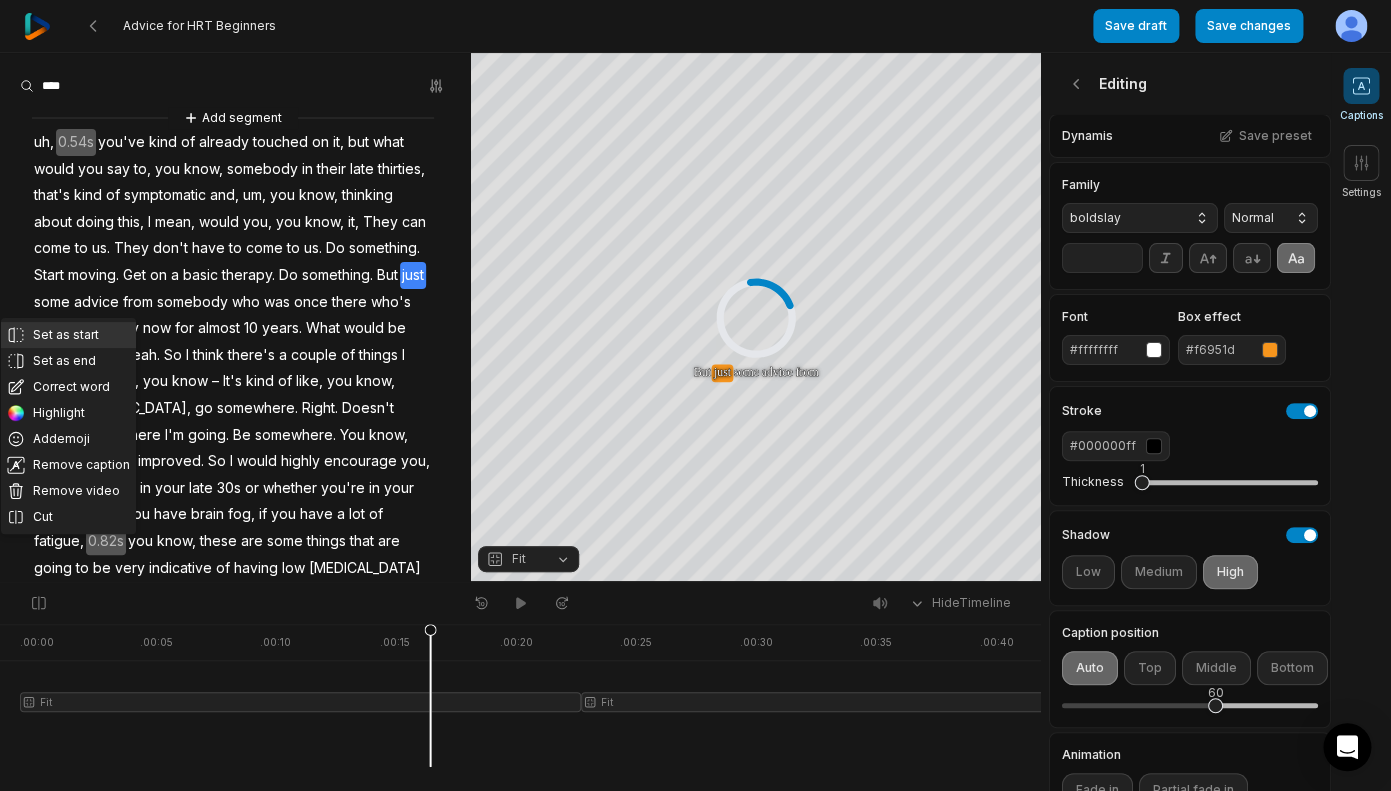 click on "Set as start" at bounding box center (68, 335) 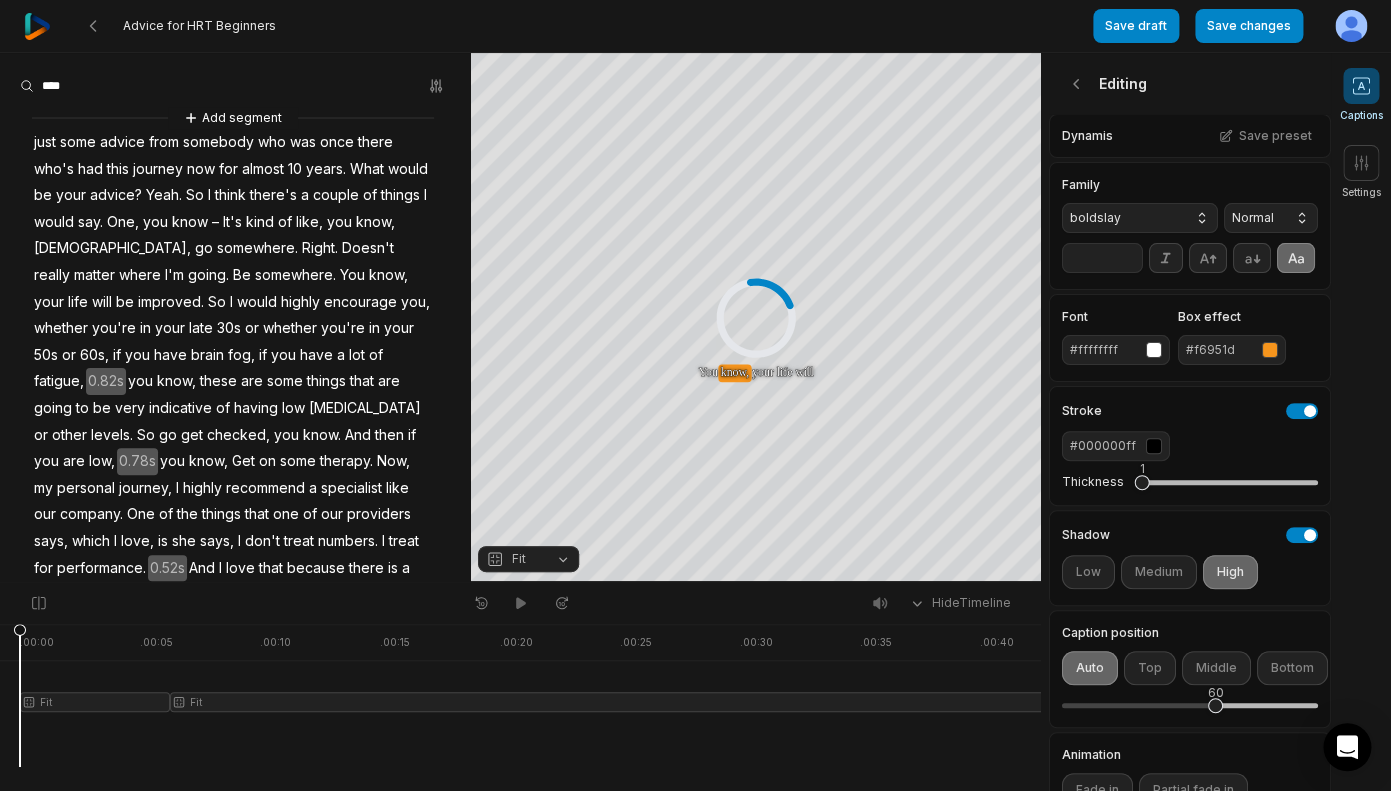 click on "just" at bounding box center [45, 142] 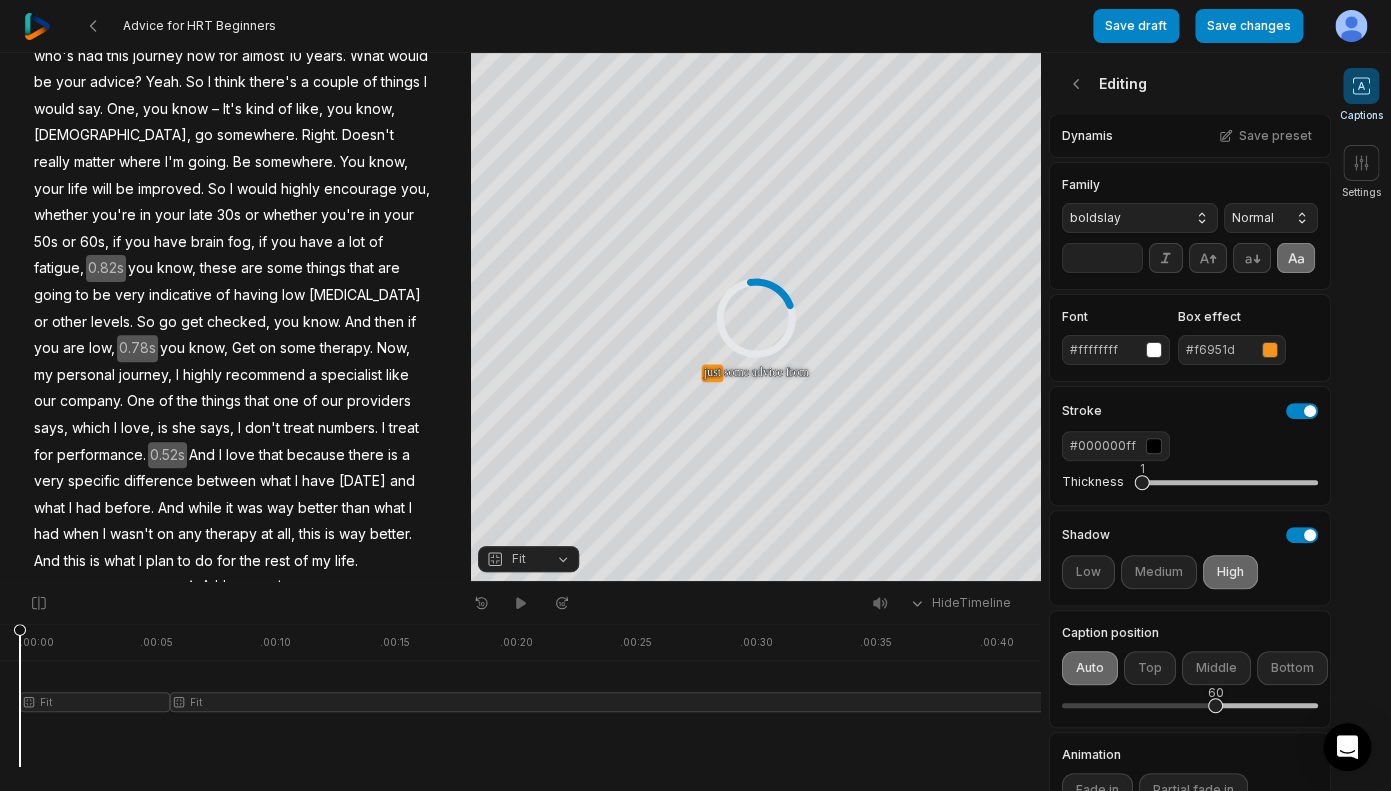scroll, scrollTop: 147, scrollLeft: 0, axis: vertical 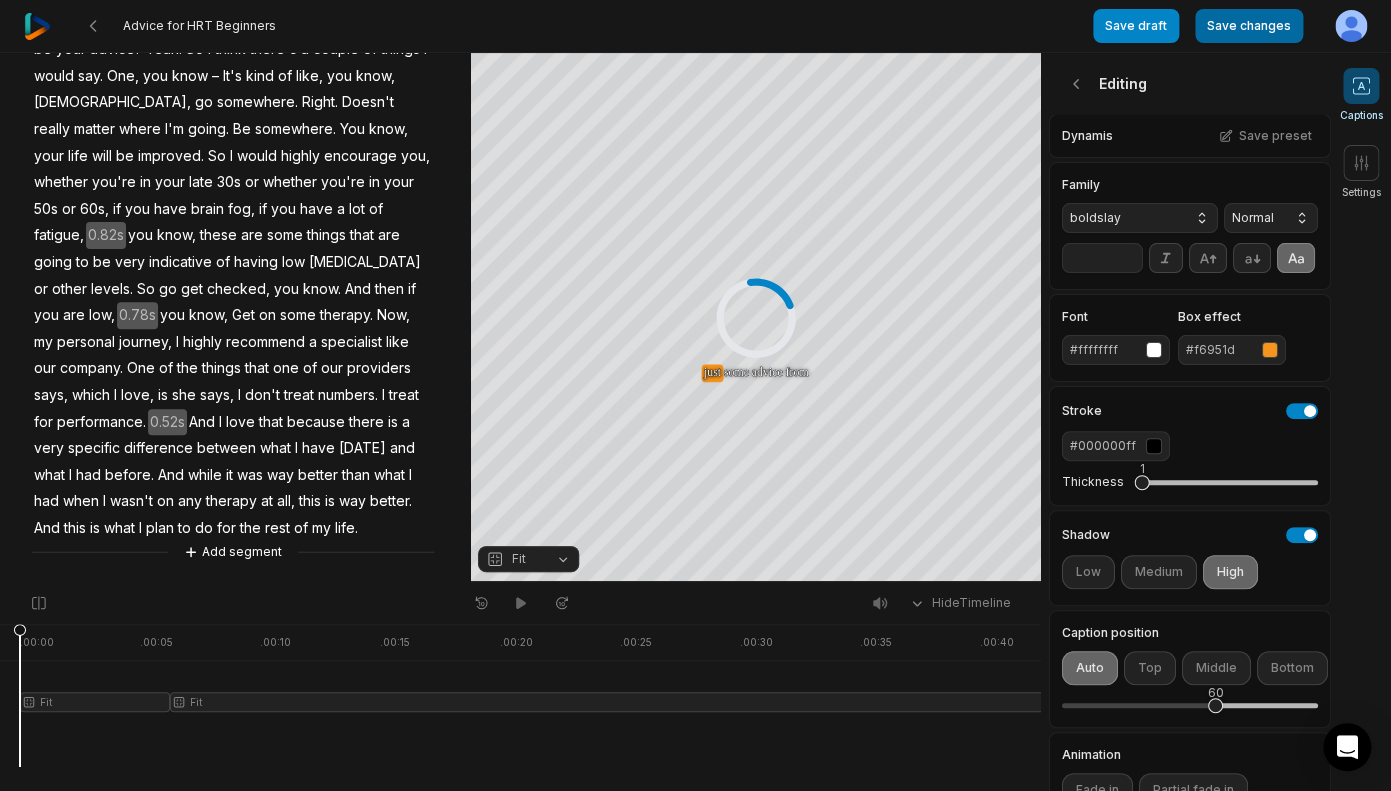 click on "Save changes" at bounding box center [1249, 26] 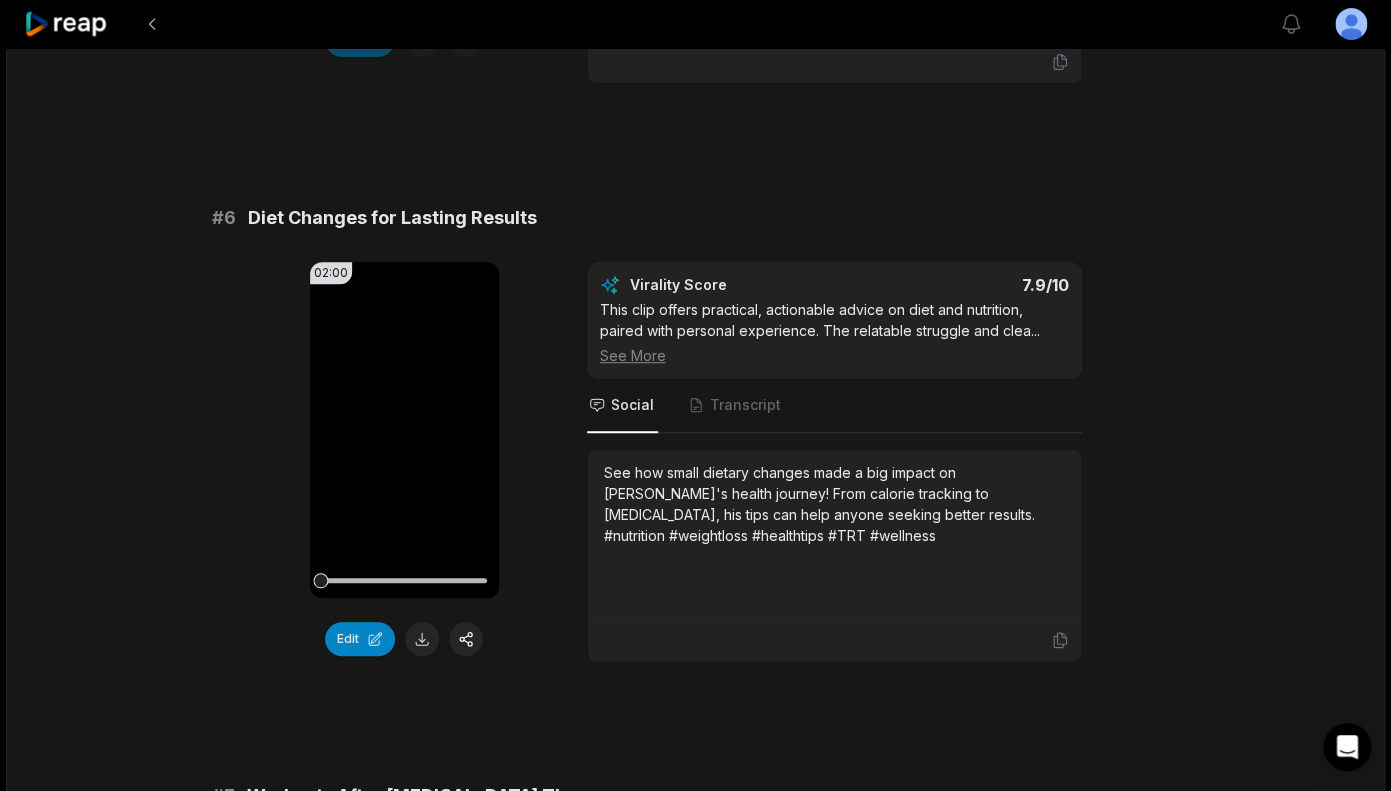 scroll, scrollTop: 3029, scrollLeft: 0, axis: vertical 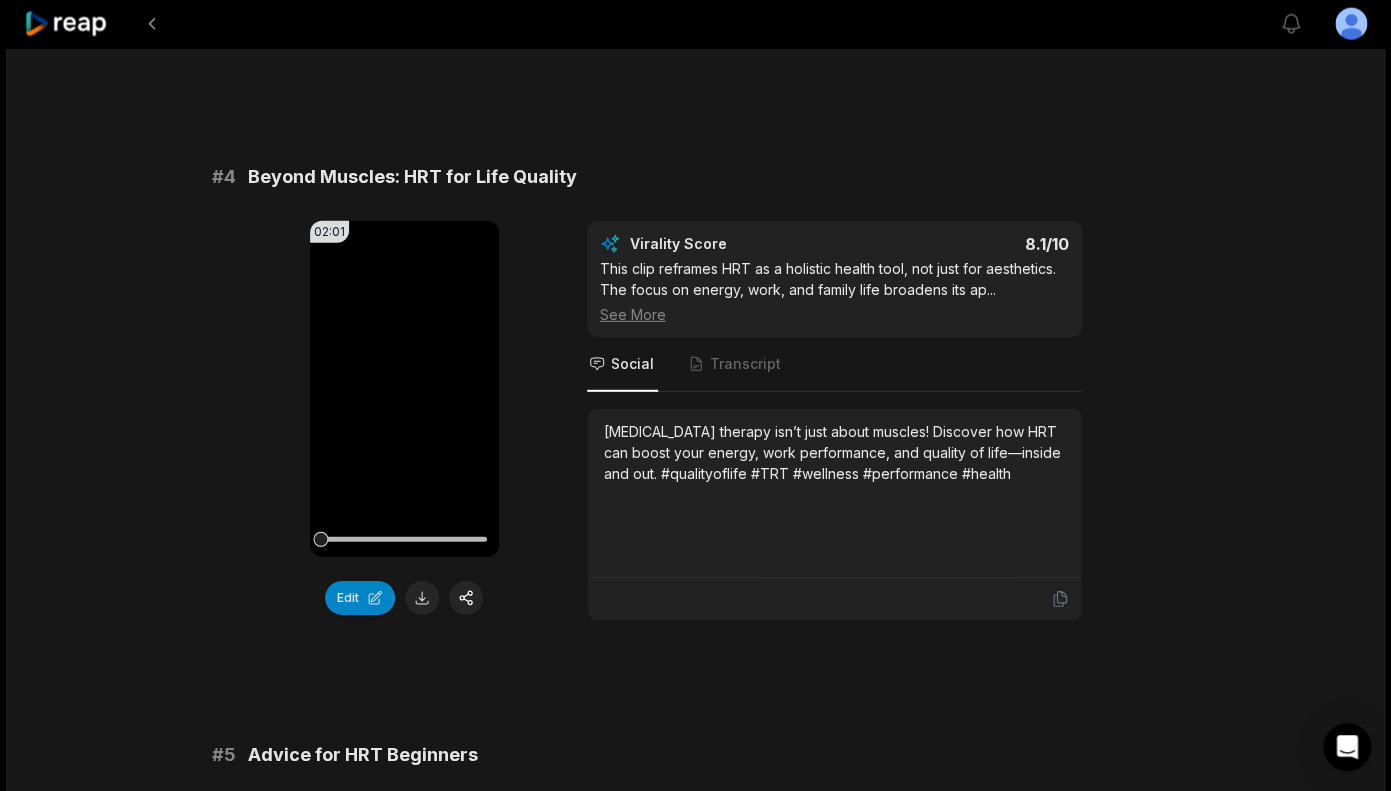 click on "Testosterone therapy isn’t just about muscles! Discover how HRT can boost your energy, work performance, and quality of life—inside and out. #qualityoflife #TRT #wellness #performance #health" at bounding box center [834, 452] 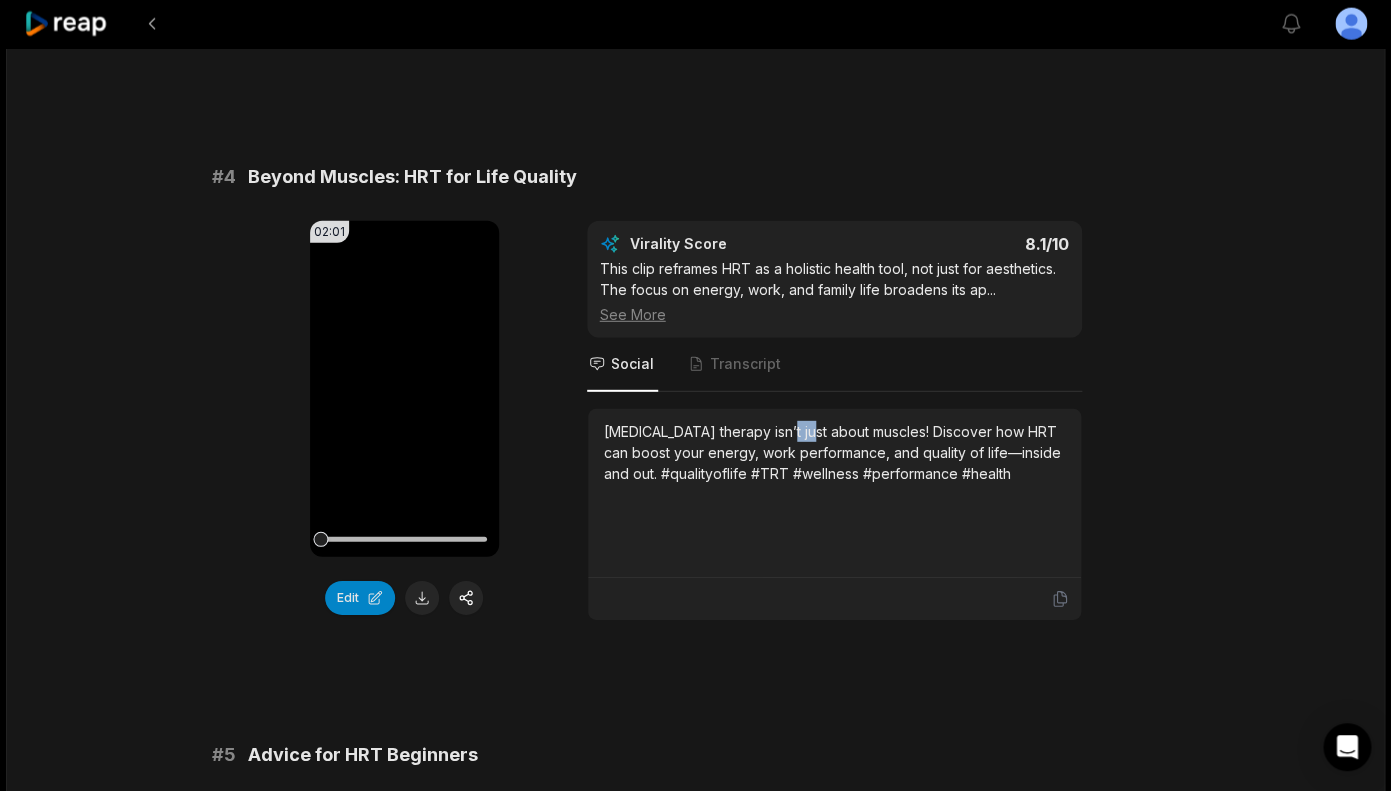 click on "Testosterone therapy isn’t just about muscles! Discover how HRT can boost your energy, work performance, and quality of life—inside and out. #qualityoflife #TRT #wellness #performance #health" at bounding box center [834, 452] 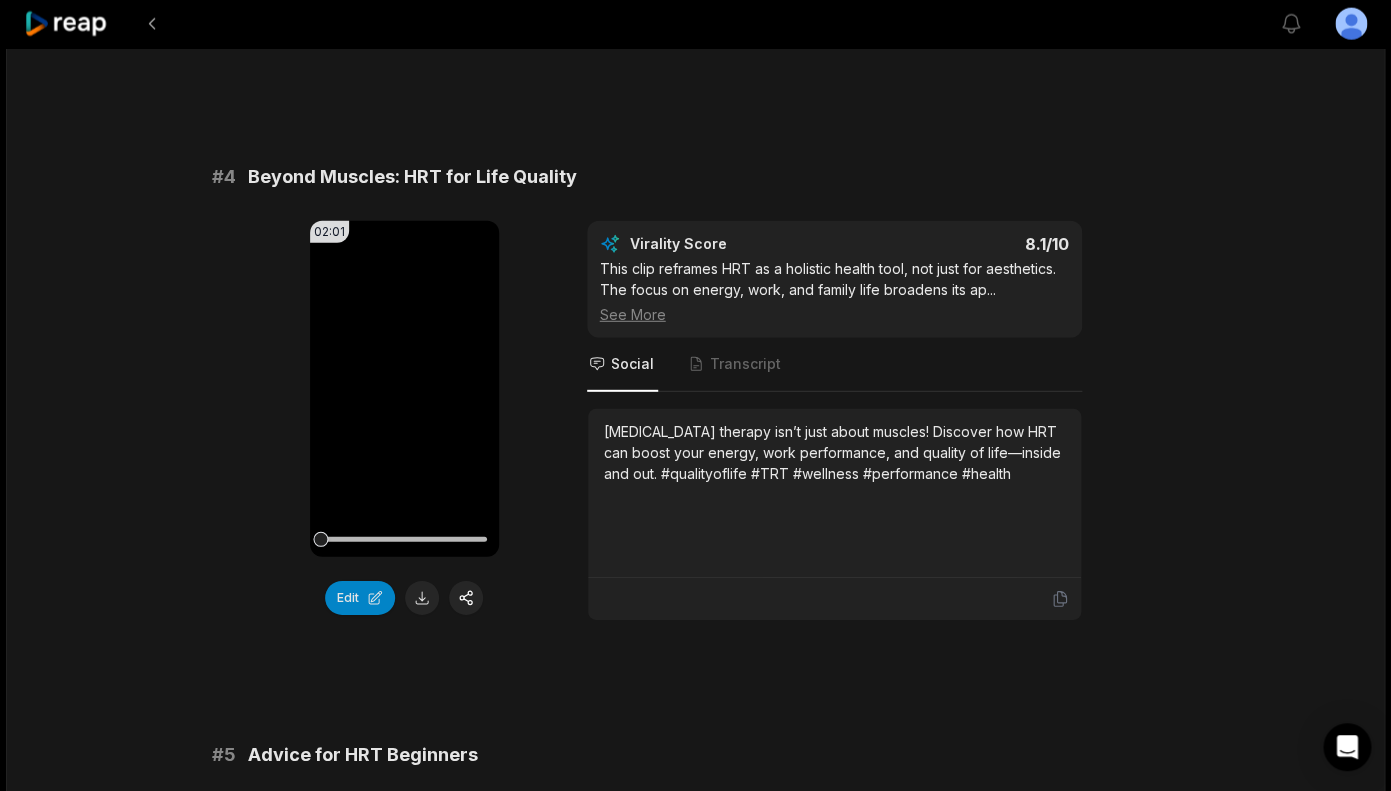 click on "Testosterone therapy isn’t just about muscles! Discover how HRT can boost your energy, work performance, and quality of life—inside and out. #qualityoflife #TRT #wellness #performance #health" at bounding box center [834, 452] 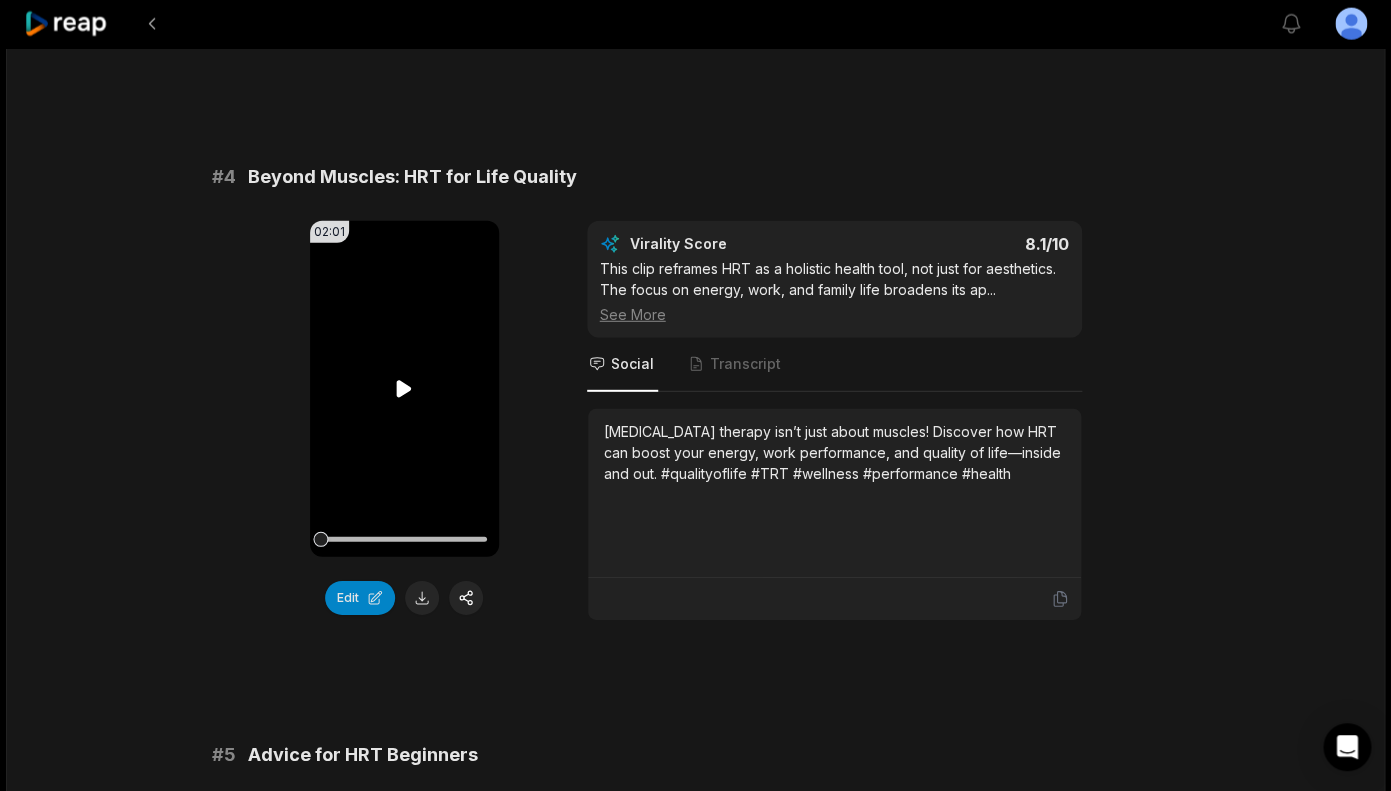 click 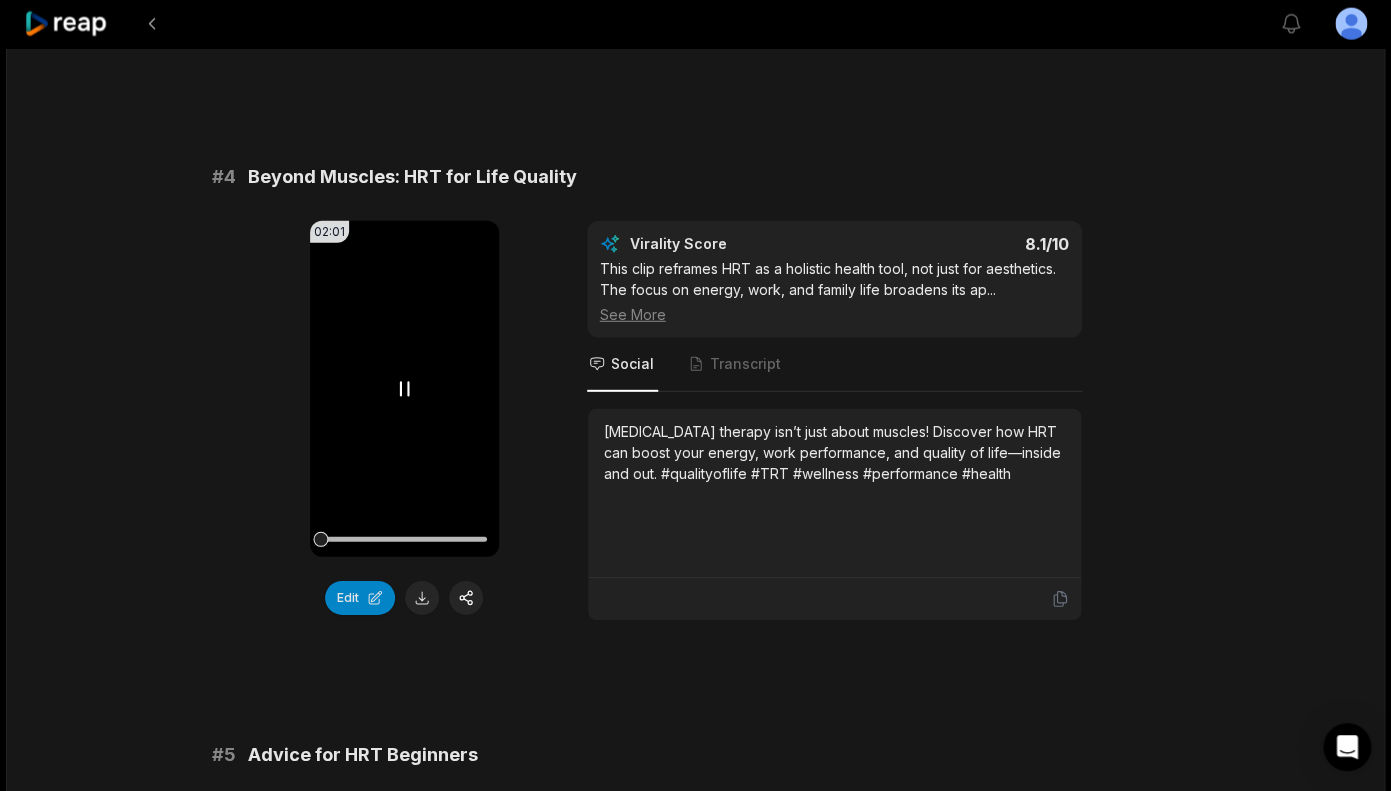 click 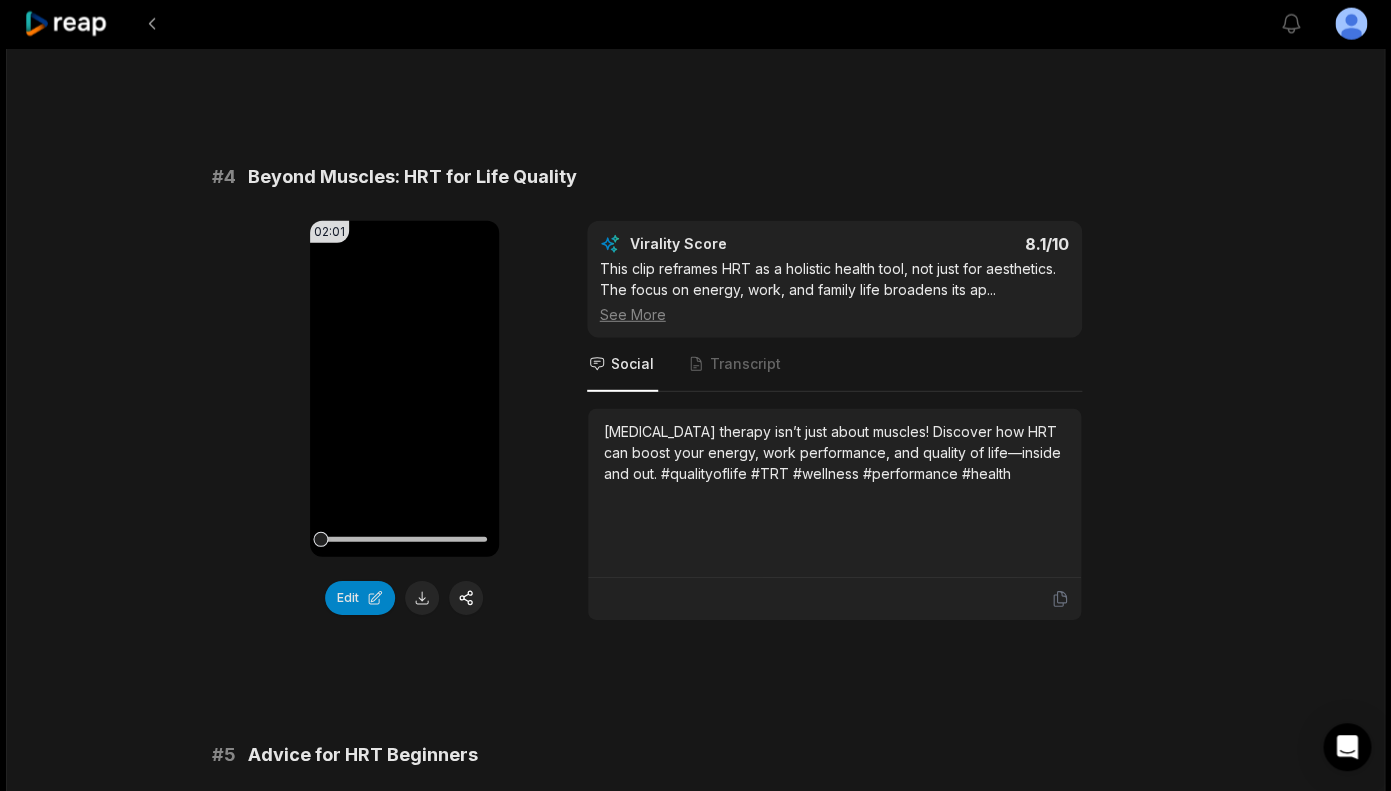 click on "Testosterone therapy isn’t just about muscles! Discover how HRT can boost your energy, work performance, and quality of life—inside and out. #qualityoflife #TRT #wellness #performance #health" at bounding box center (834, 452) 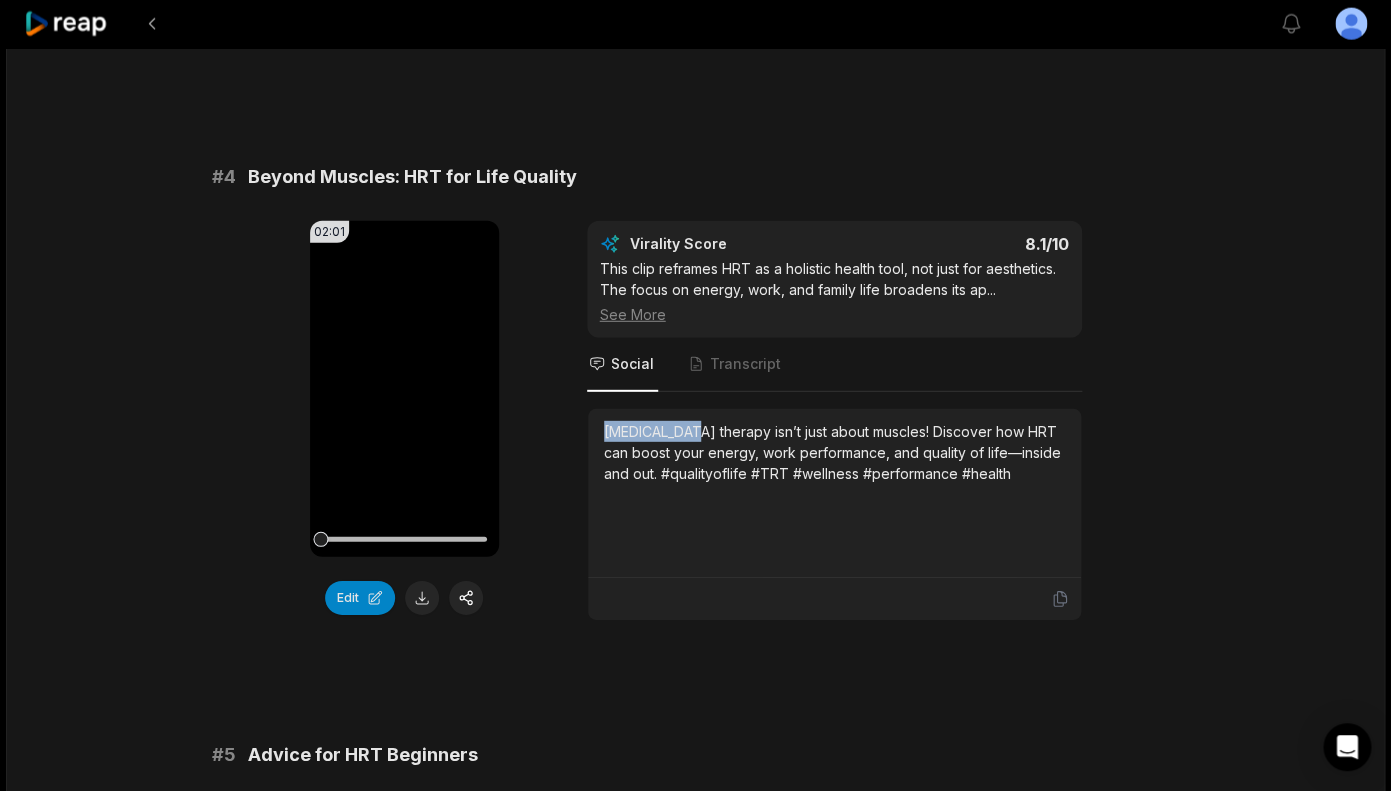 click on "Testosterone therapy isn’t just about muscles! Discover how HRT can boost your energy, work performance, and quality of life—inside and out. #qualityoflife #TRT #wellness #performance #health" at bounding box center [834, 452] 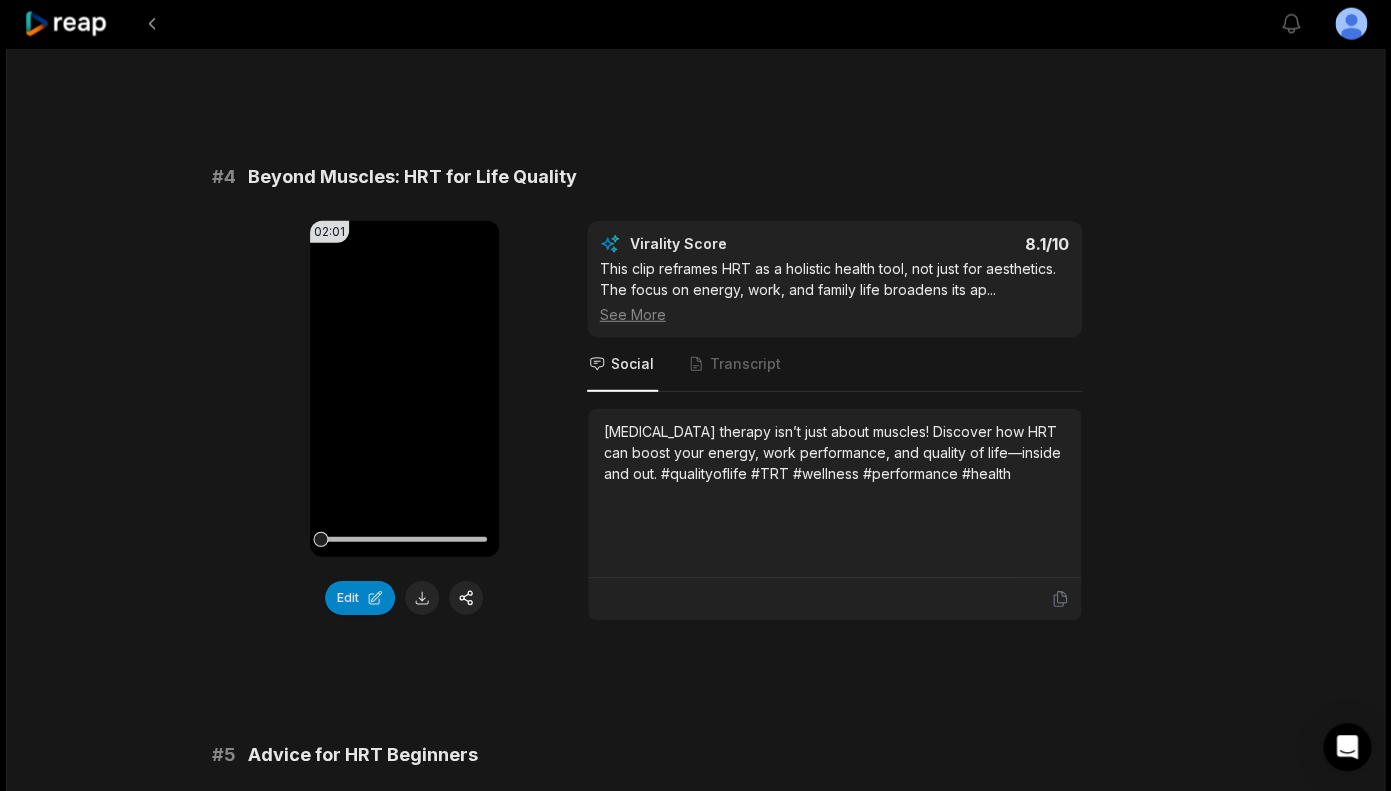 click on "Testosterone therapy isn’t just about muscles! Discover how HRT can boost your energy, work performance, and quality of life—inside and out. #qualityoflife #TRT #wellness #performance #health" at bounding box center [834, 452] 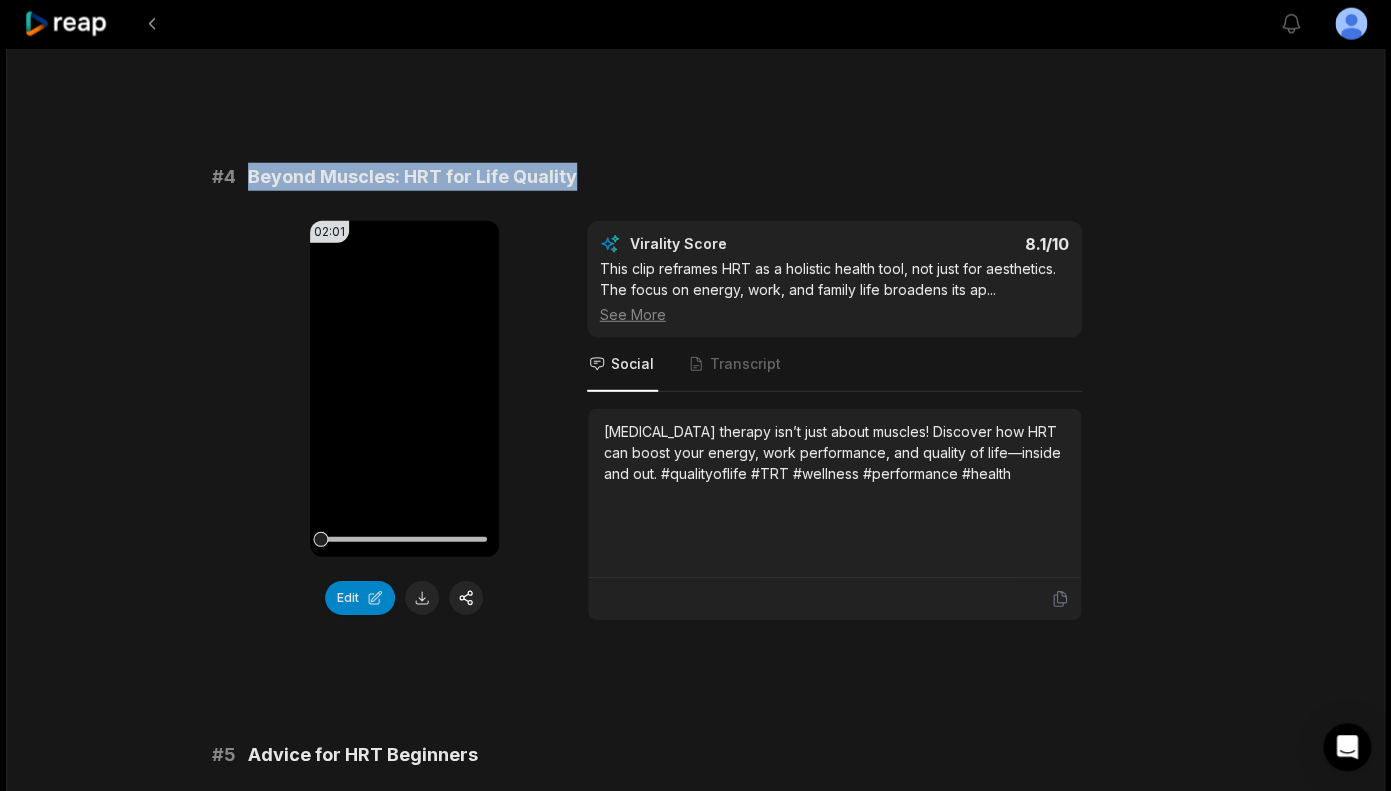 drag, startPoint x: 589, startPoint y: 154, endPoint x: 247, endPoint y: 156, distance: 342.00586 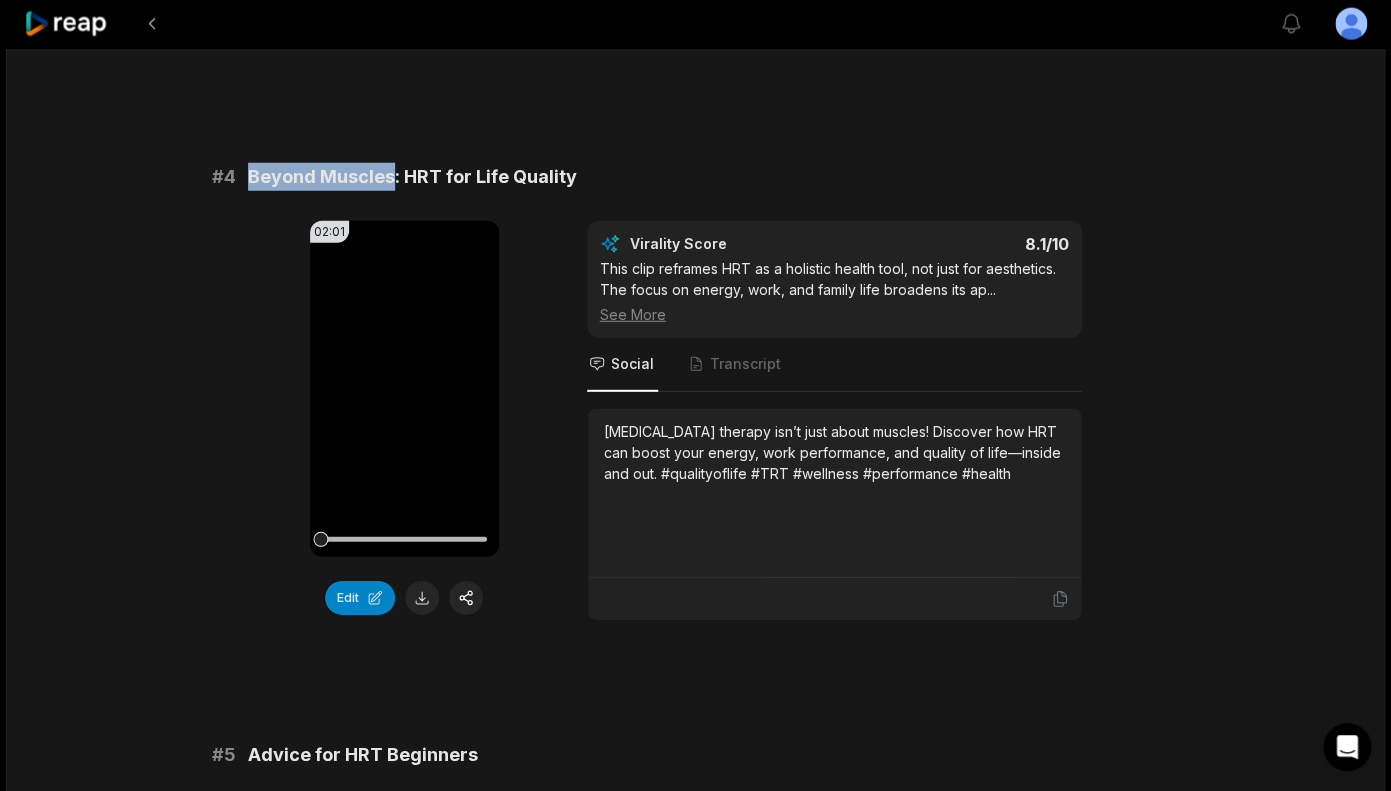 drag, startPoint x: 390, startPoint y: 157, endPoint x: 247, endPoint y: 155, distance: 143.01399 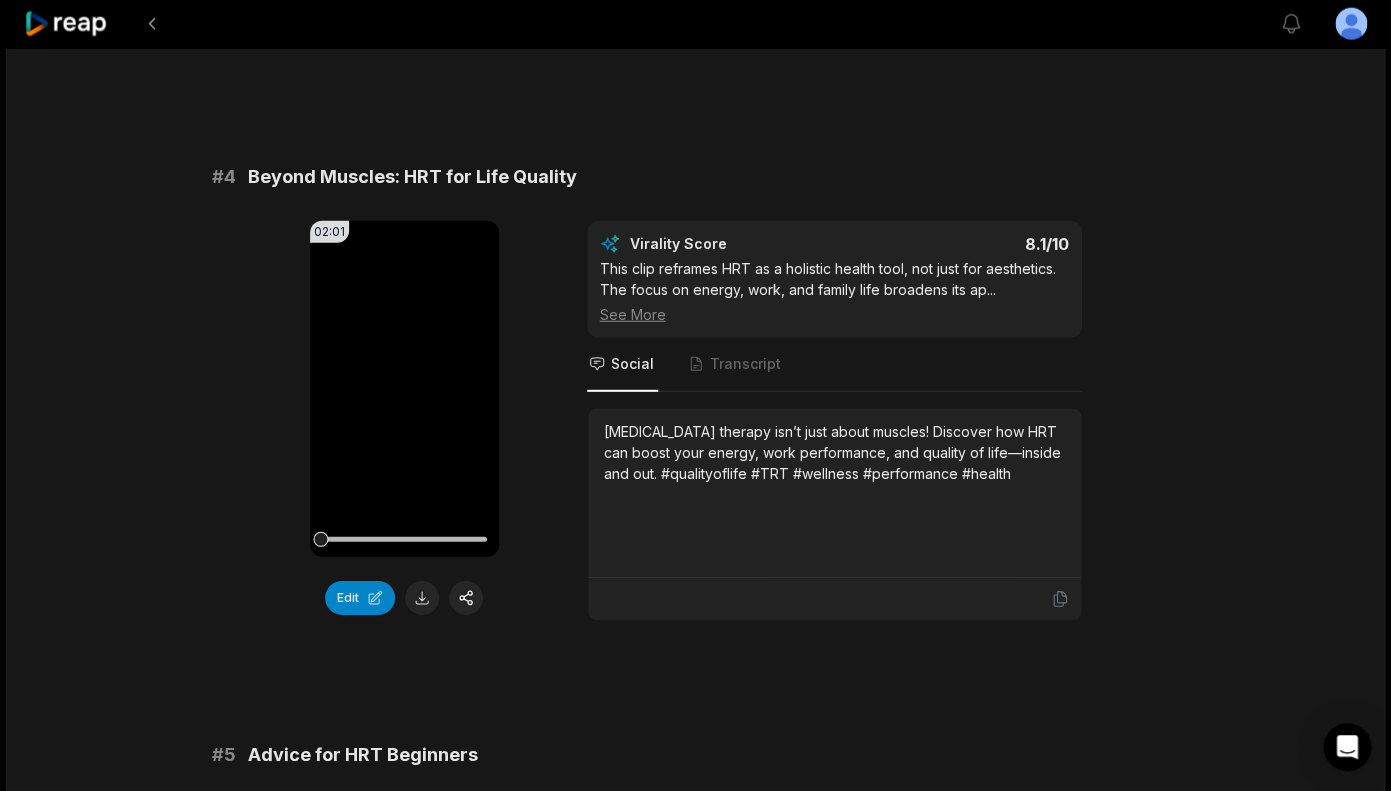 click on "# 1 The Reality of Lifelong Therapy 01:53 Your browser does not support mp4 format. Edit Virality Score 8.5 /10 This segment tackles a common fear—lifelong therapy—with honesty and encouragement. The emotional resonance and myth-busting content  ...   See More Social Transcript Is hormone therapy forever? Hear why Mark and Boomer say yes—and how accepting this reality can lead to better health and performance for life. #TRT #longevity #antiaging #wellness #health # 2 HRT and Work Performance Myths 01:38 Your browser does not support mp4 format. Edit Virality Score 8.3 /10 This clip busts common myths and highlights the real-world benefits of HRT for work and mental clarity. The personal and family anecd ...   See More Social Transcript Think testosterone therapy is just for bodybuilders? Learn how HRT can improve focus, productivity, and even your career! #TRT #workperformance #wellness #productivity #health # 3 Mark's Journey to HRT Therapy 01:51 Your browser does not support mp4 format. Edit 8.2 /10" at bounding box center (696, 1280) 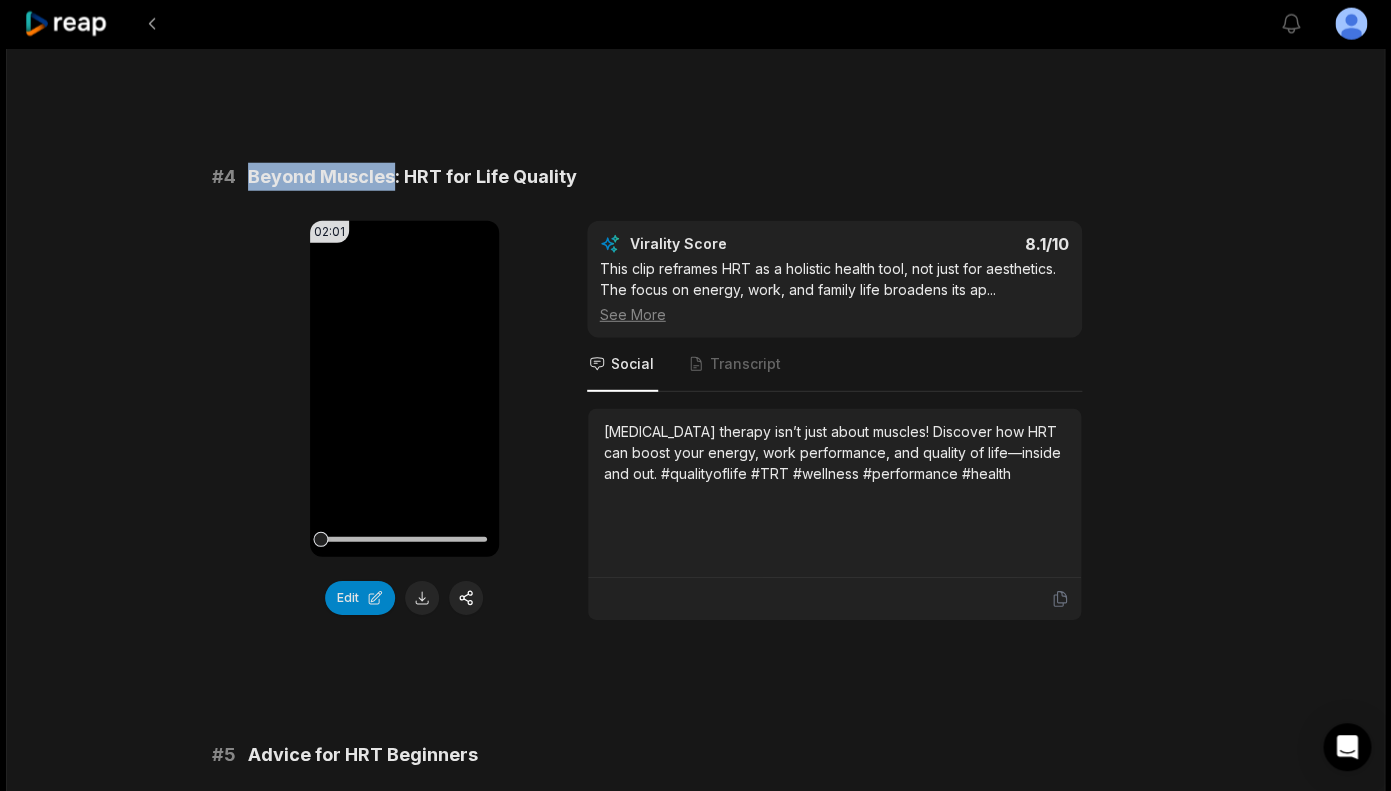 drag, startPoint x: 391, startPoint y: 156, endPoint x: 246, endPoint y: 158, distance: 145.0138 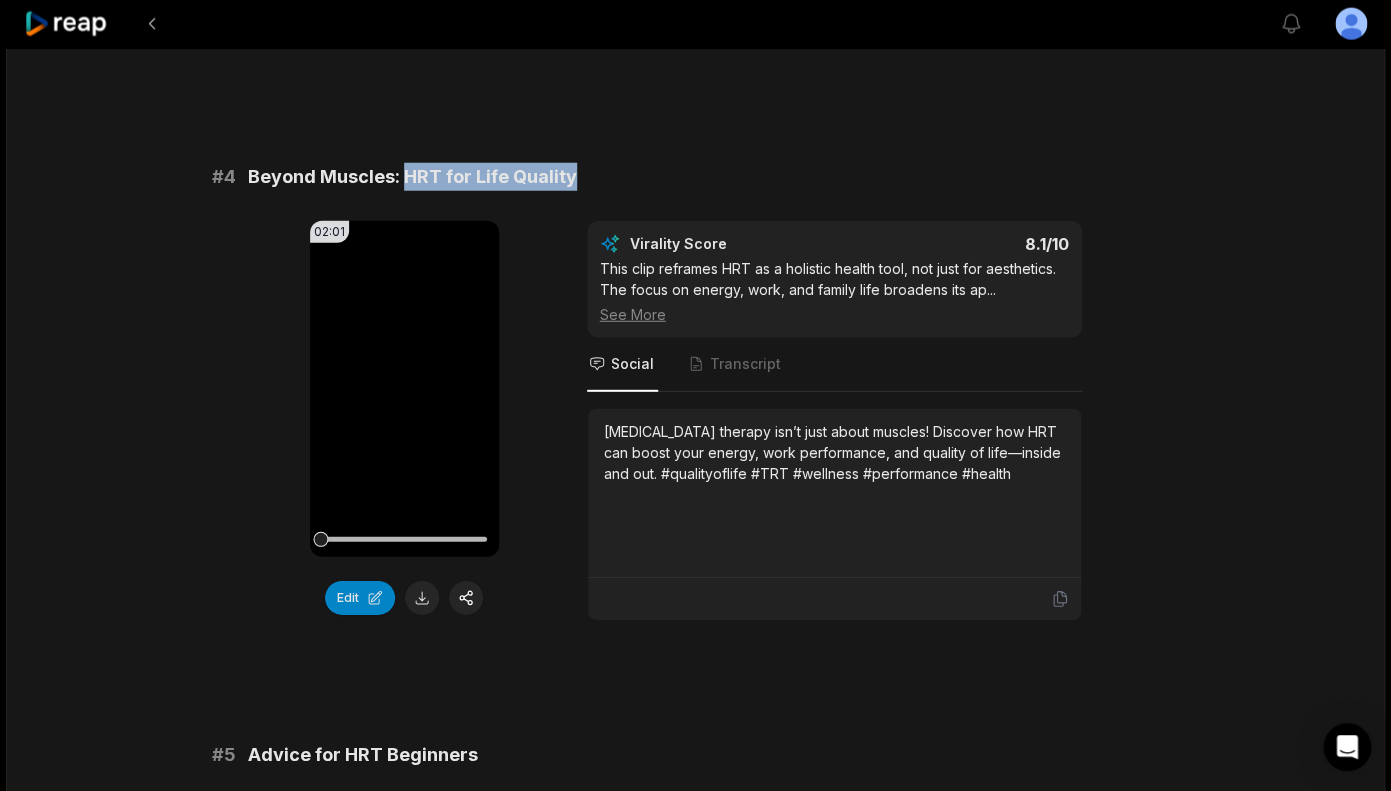 drag, startPoint x: 404, startPoint y: 154, endPoint x: 619, endPoint y: 181, distance: 216.68872 